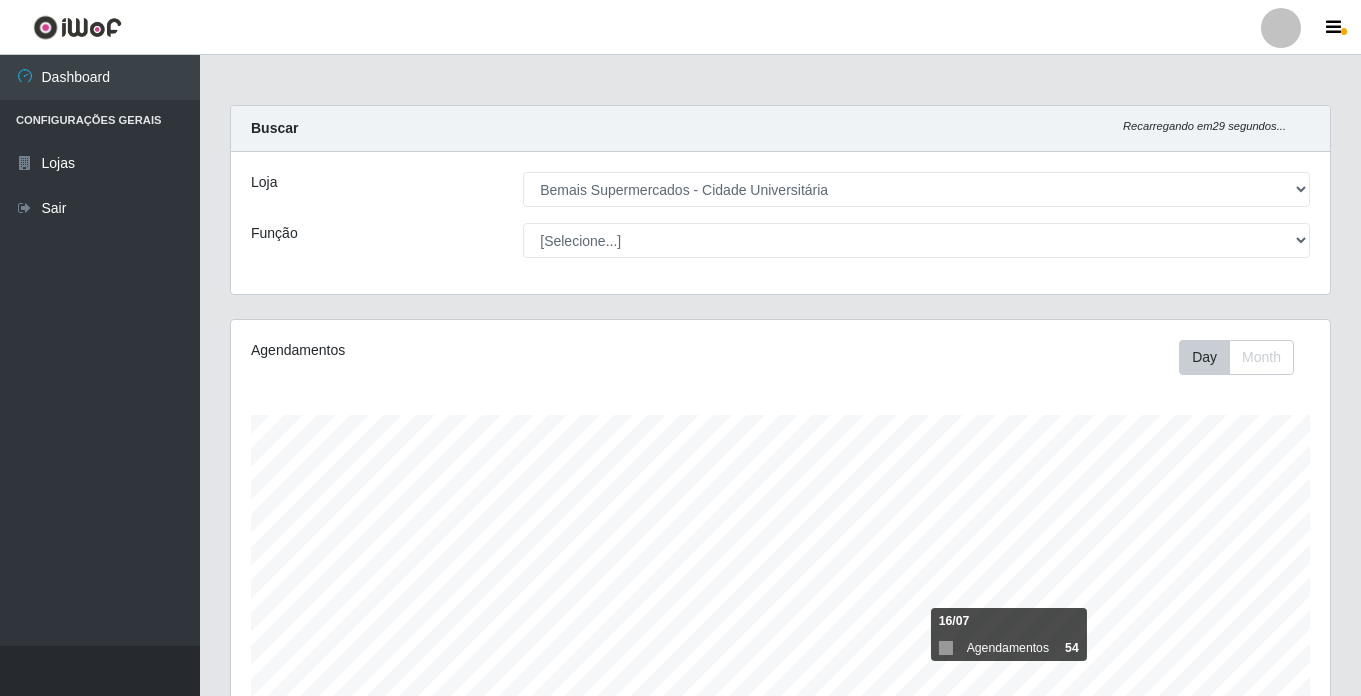 select on "250" 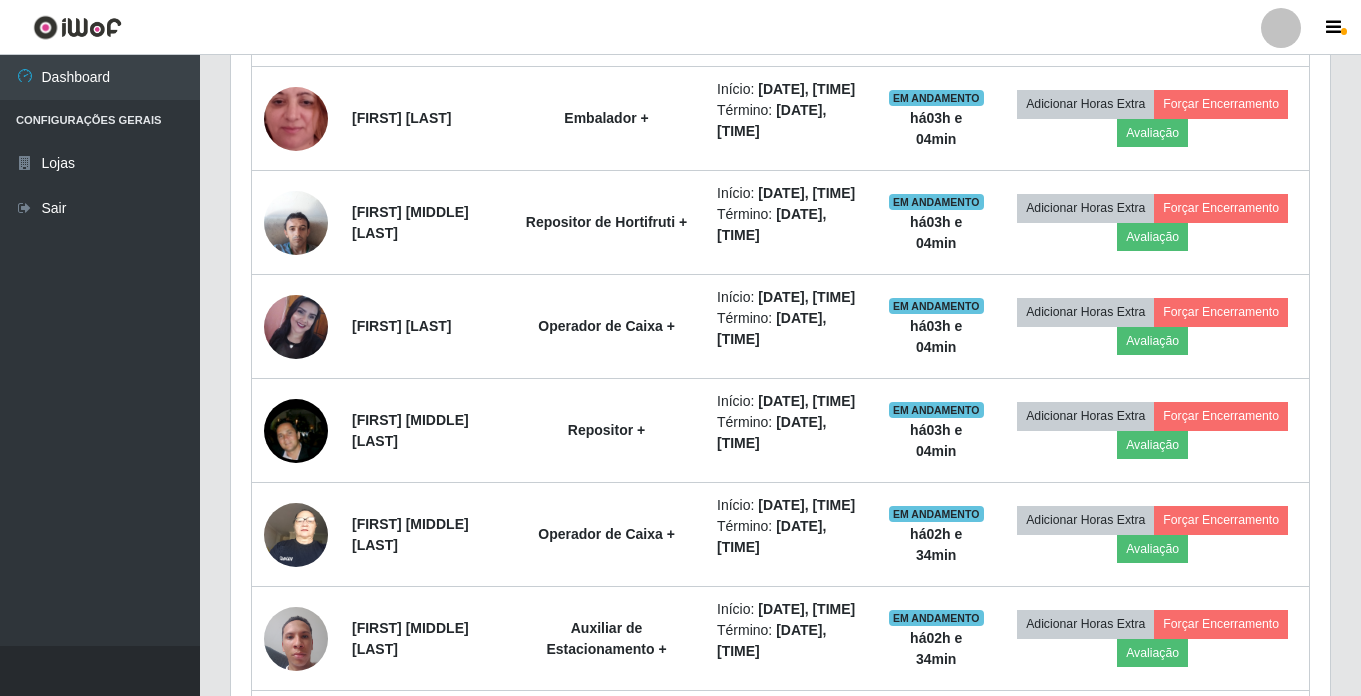 scroll, scrollTop: 999585, scrollLeft: 998901, axis: both 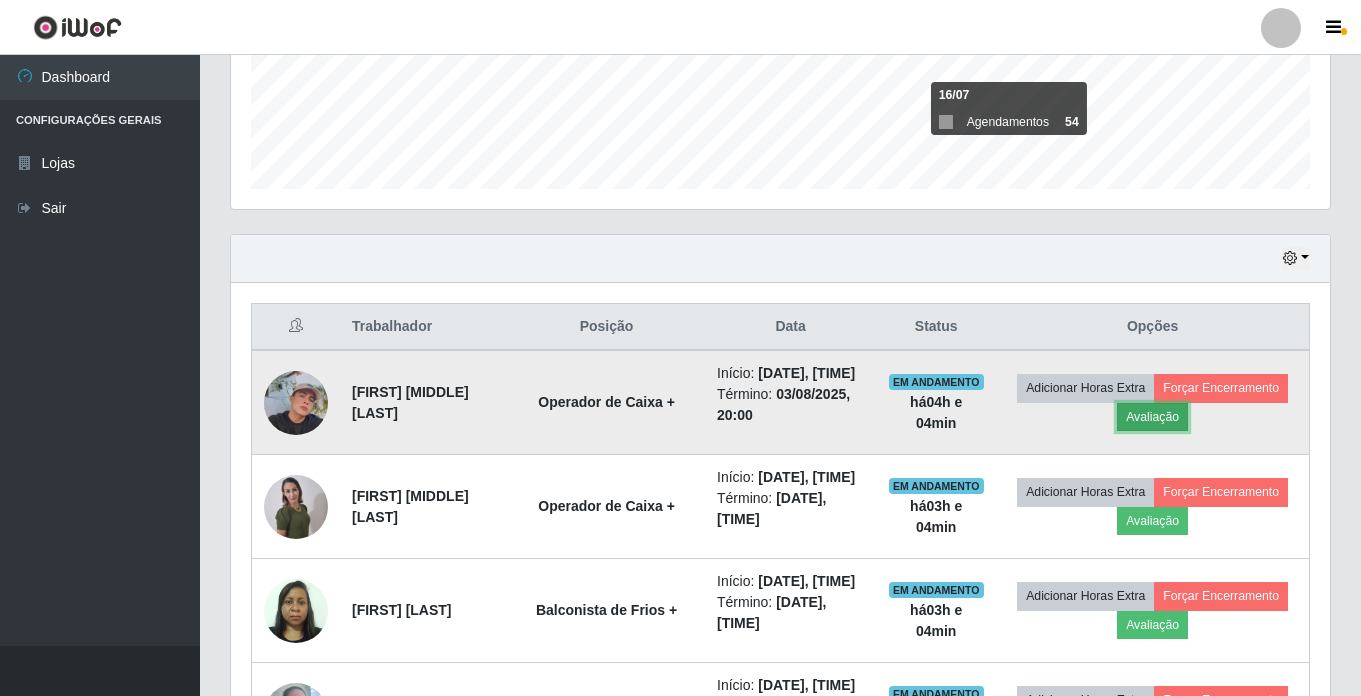click on "Avaliação" at bounding box center (1152, 417) 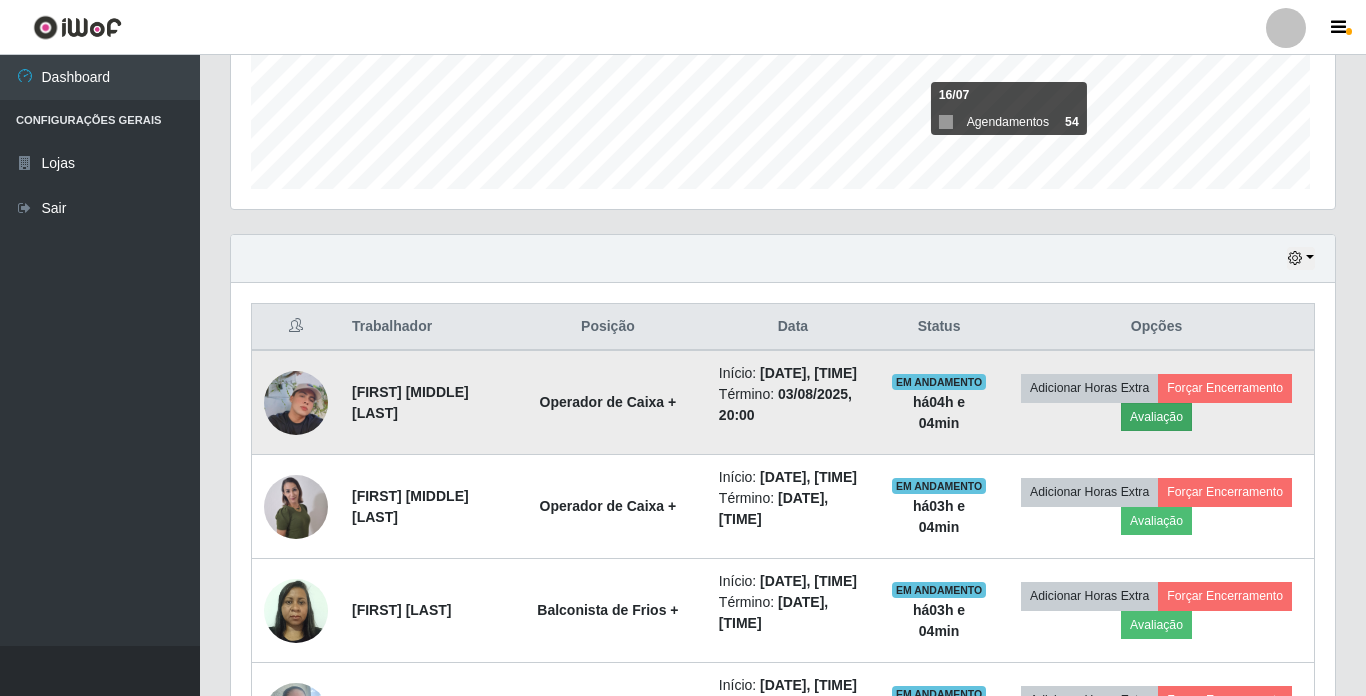 scroll, scrollTop: 999585, scrollLeft: 998911, axis: both 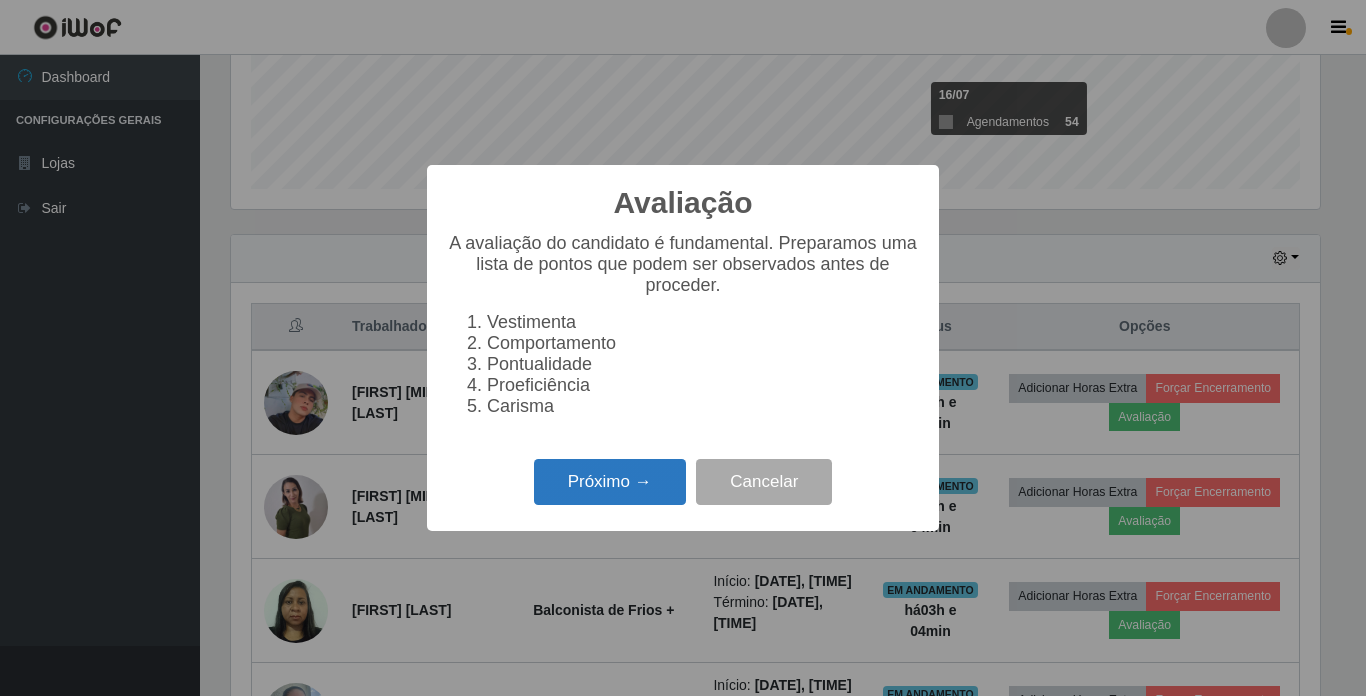 click on "Próximo →" at bounding box center (610, 482) 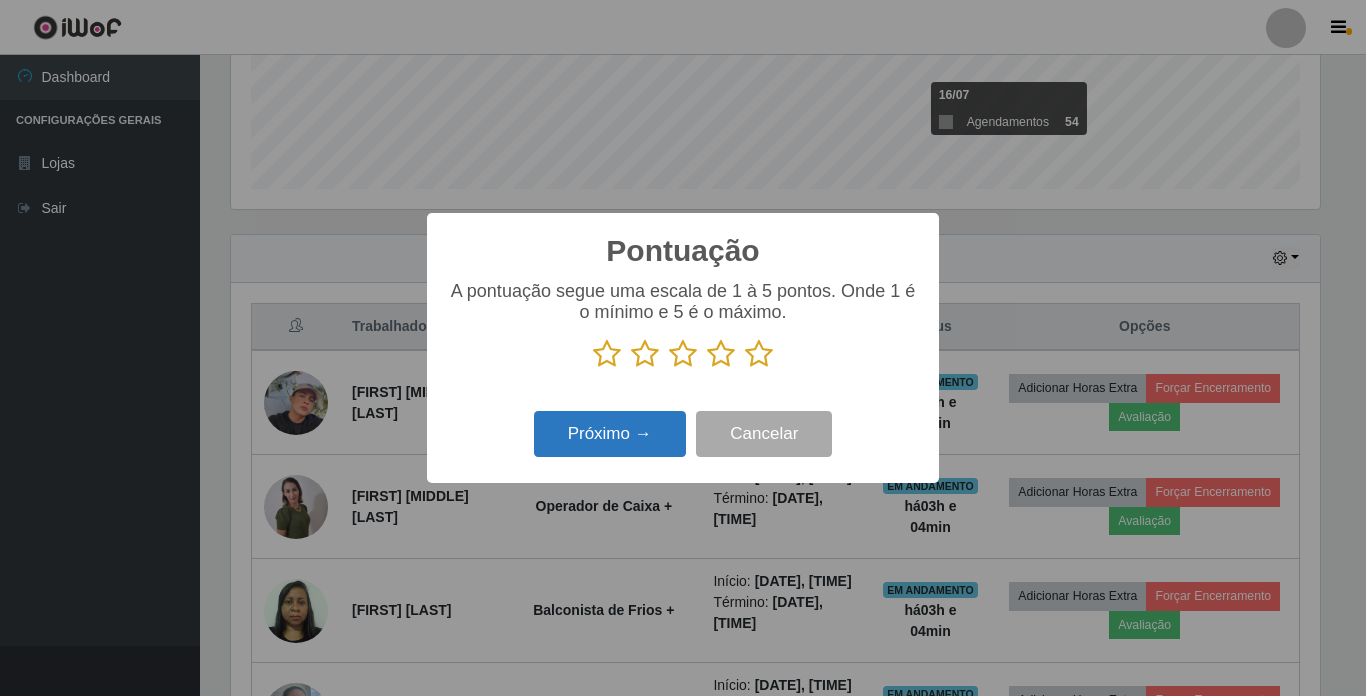 scroll, scrollTop: 999585, scrollLeft: 998911, axis: both 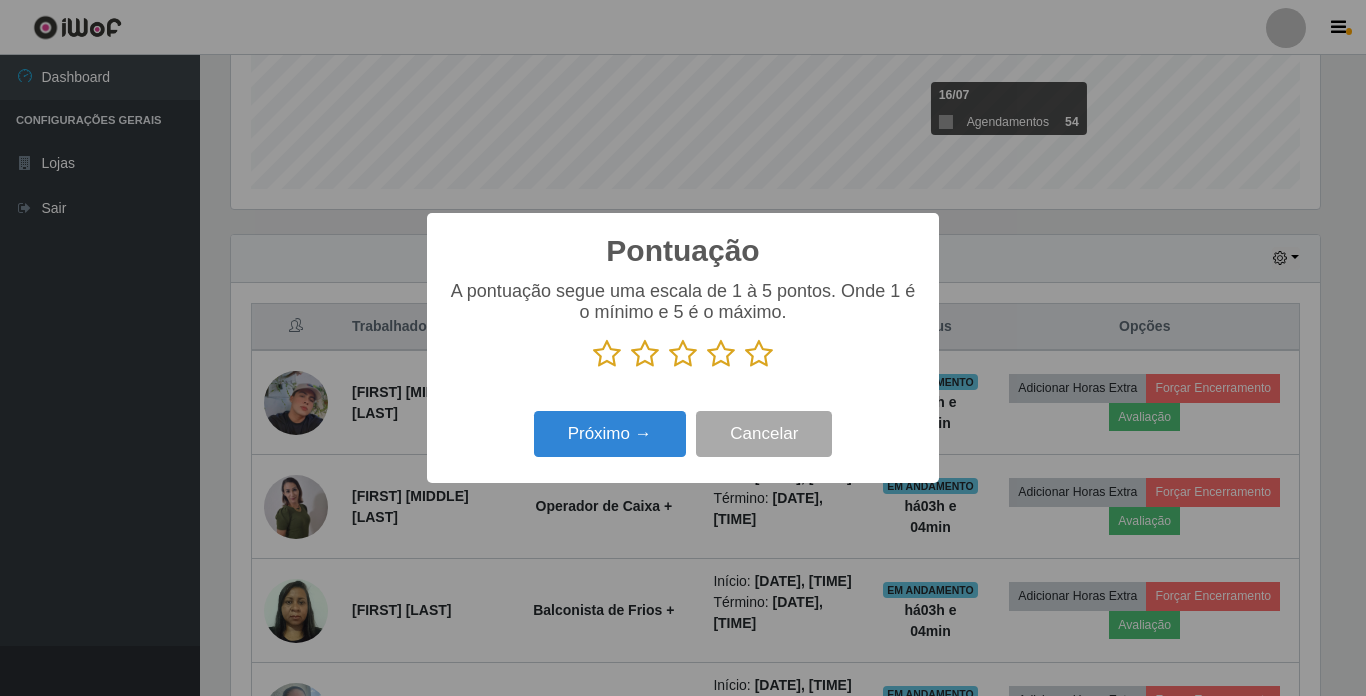 click at bounding box center (759, 354) 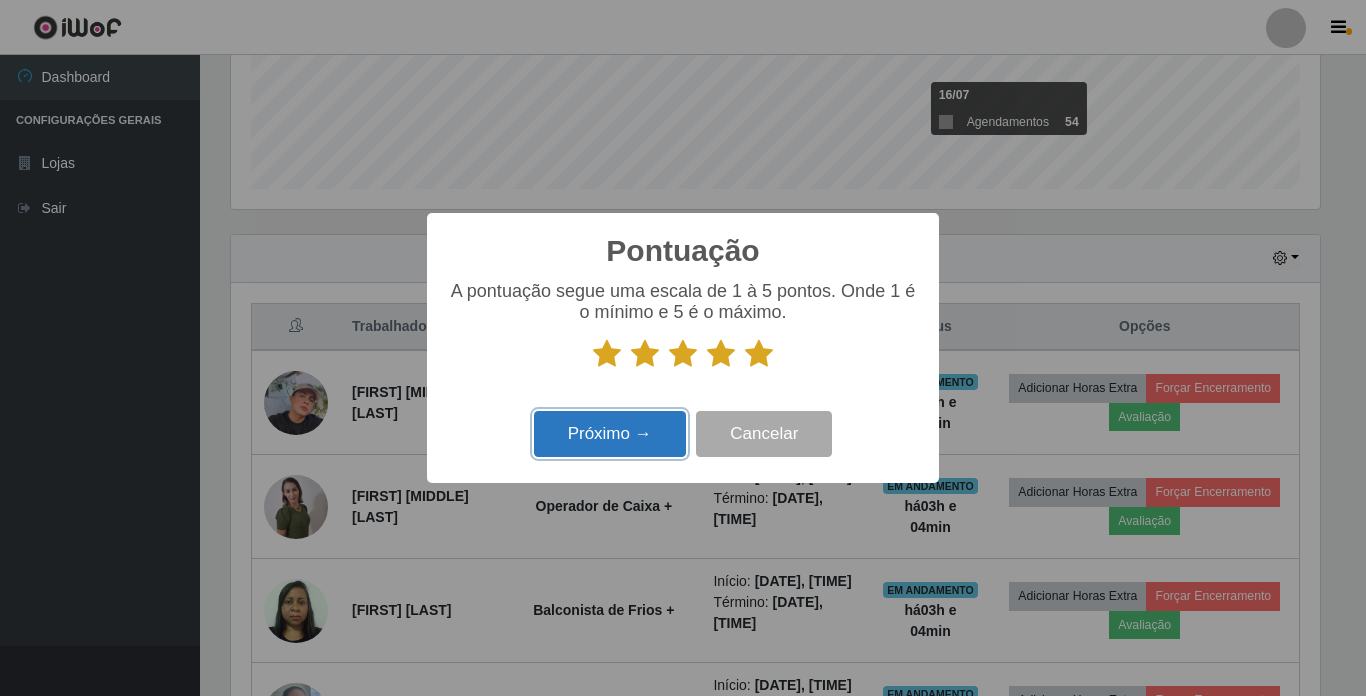 click on "Próximo →" at bounding box center (610, 434) 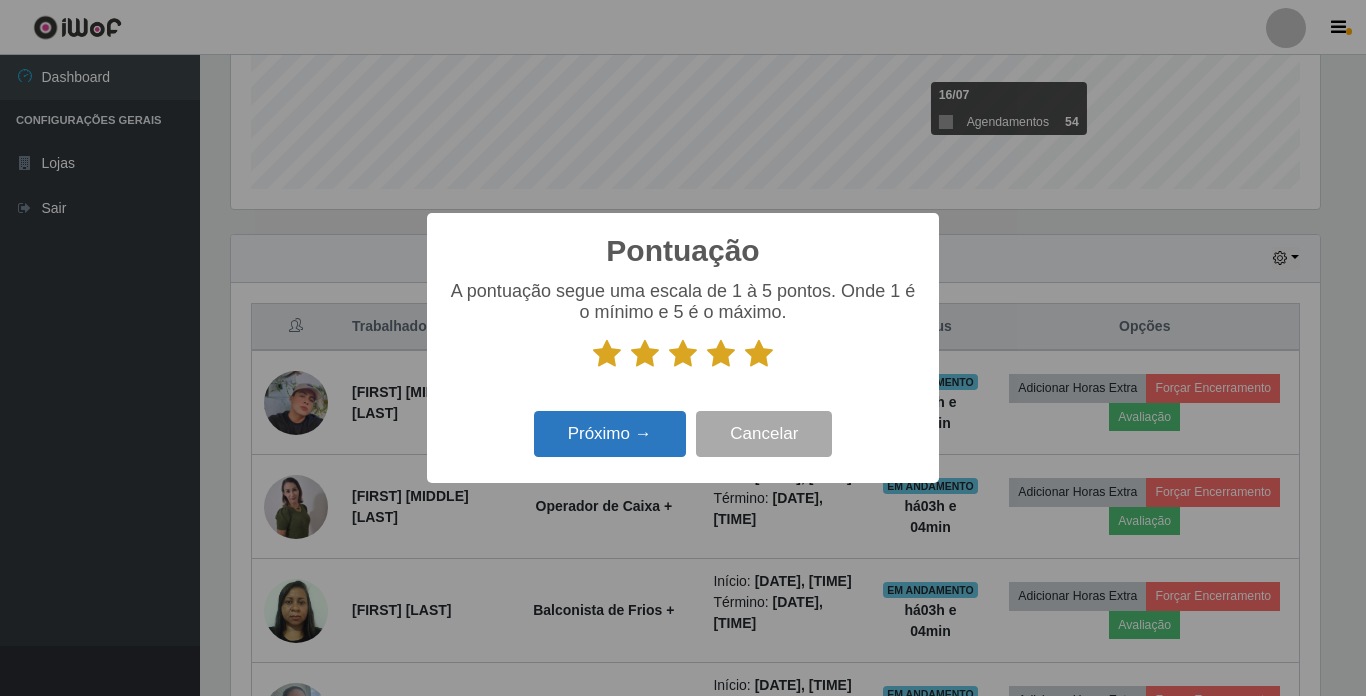 scroll, scrollTop: 999585, scrollLeft: 998911, axis: both 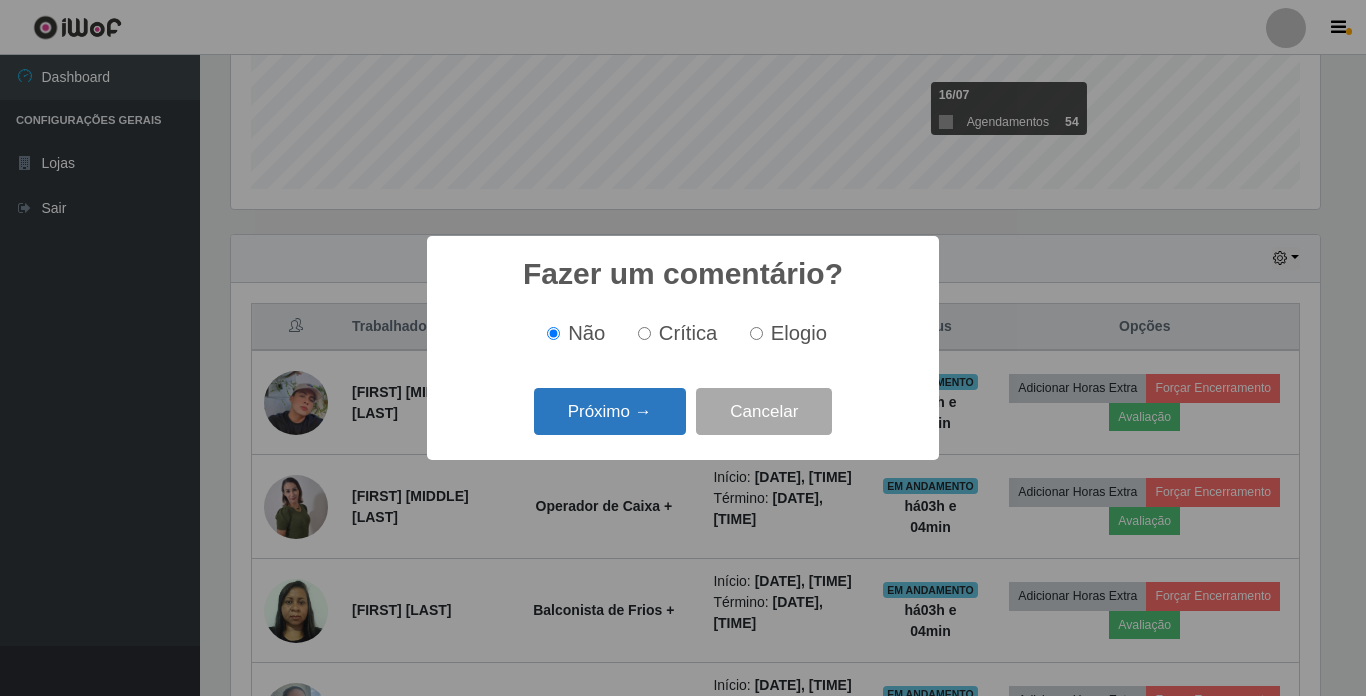click on "Próximo →" at bounding box center (610, 411) 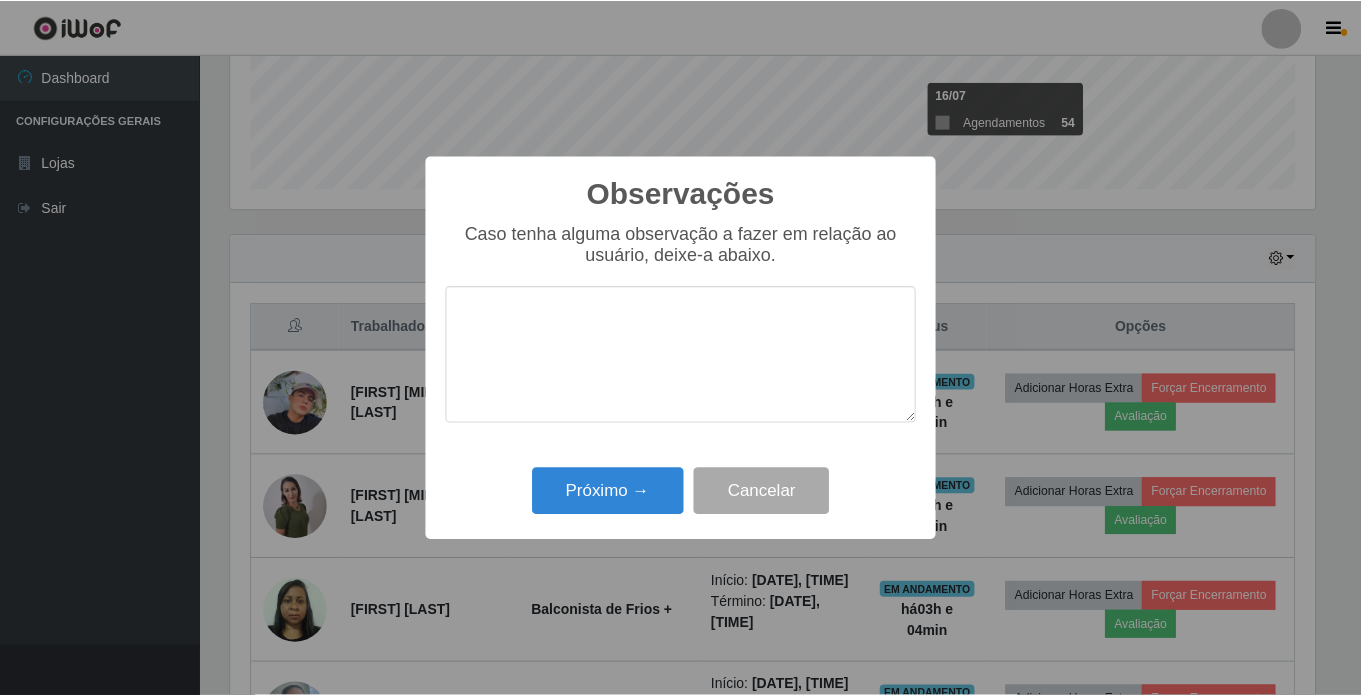 scroll, scrollTop: 999585, scrollLeft: 998911, axis: both 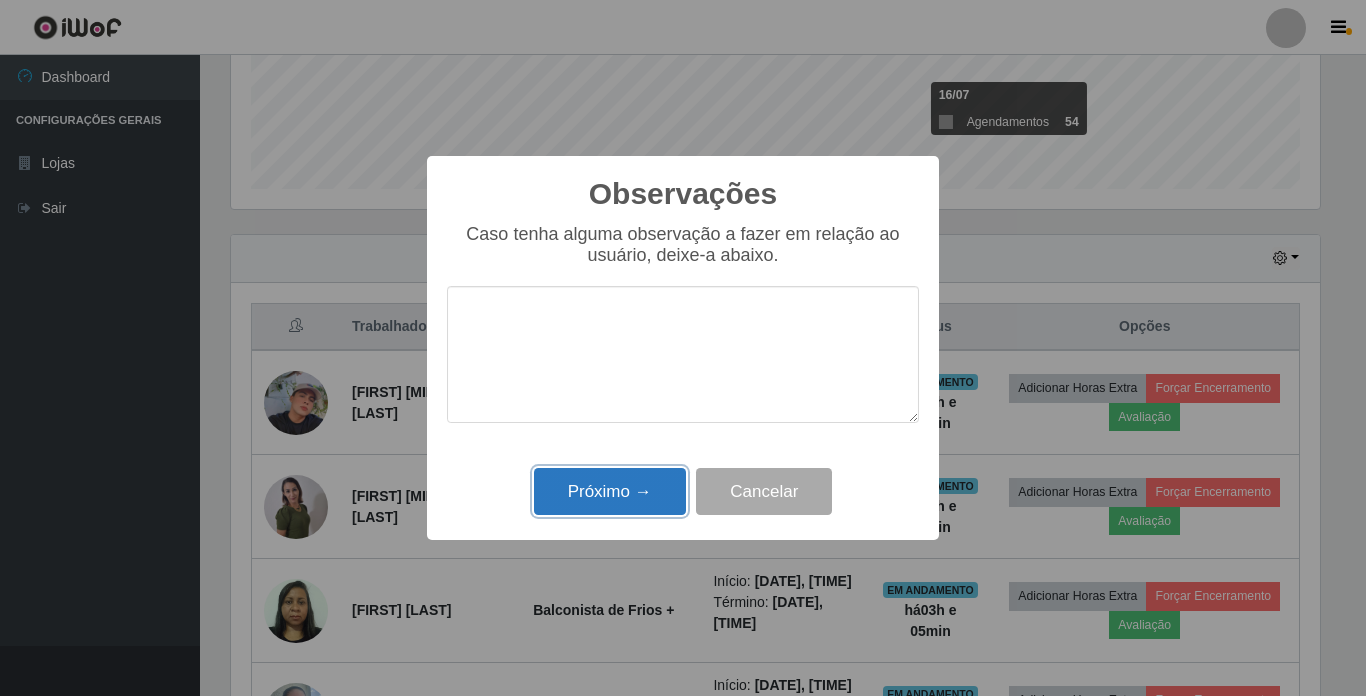click on "Próximo →" at bounding box center (610, 491) 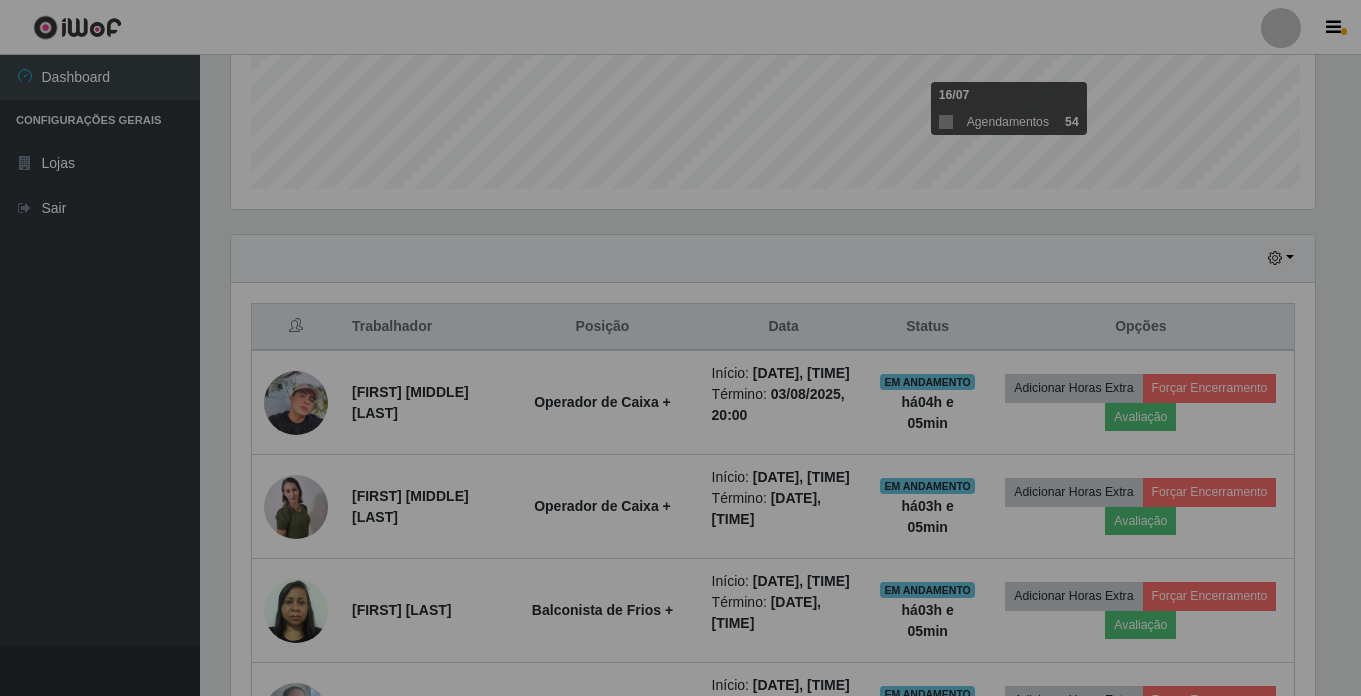 scroll, scrollTop: 999585, scrollLeft: 998901, axis: both 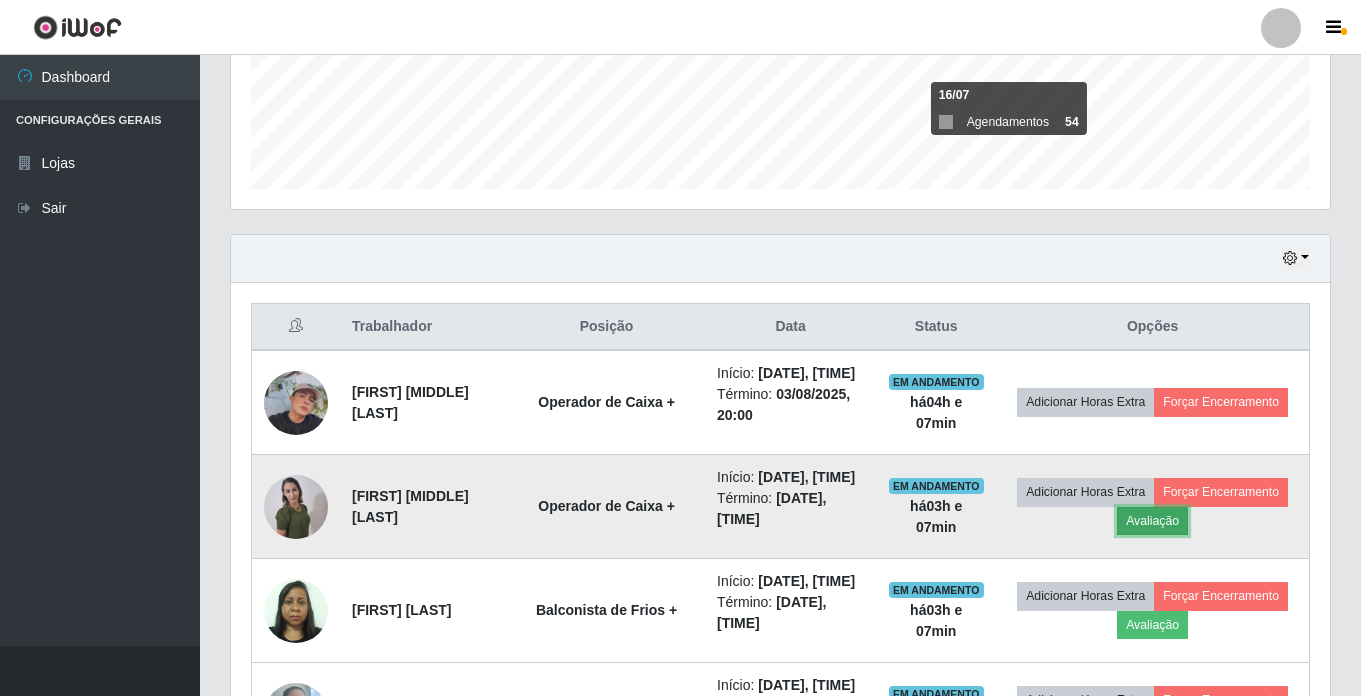 click on "Avaliação" at bounding box center (1152, 521) 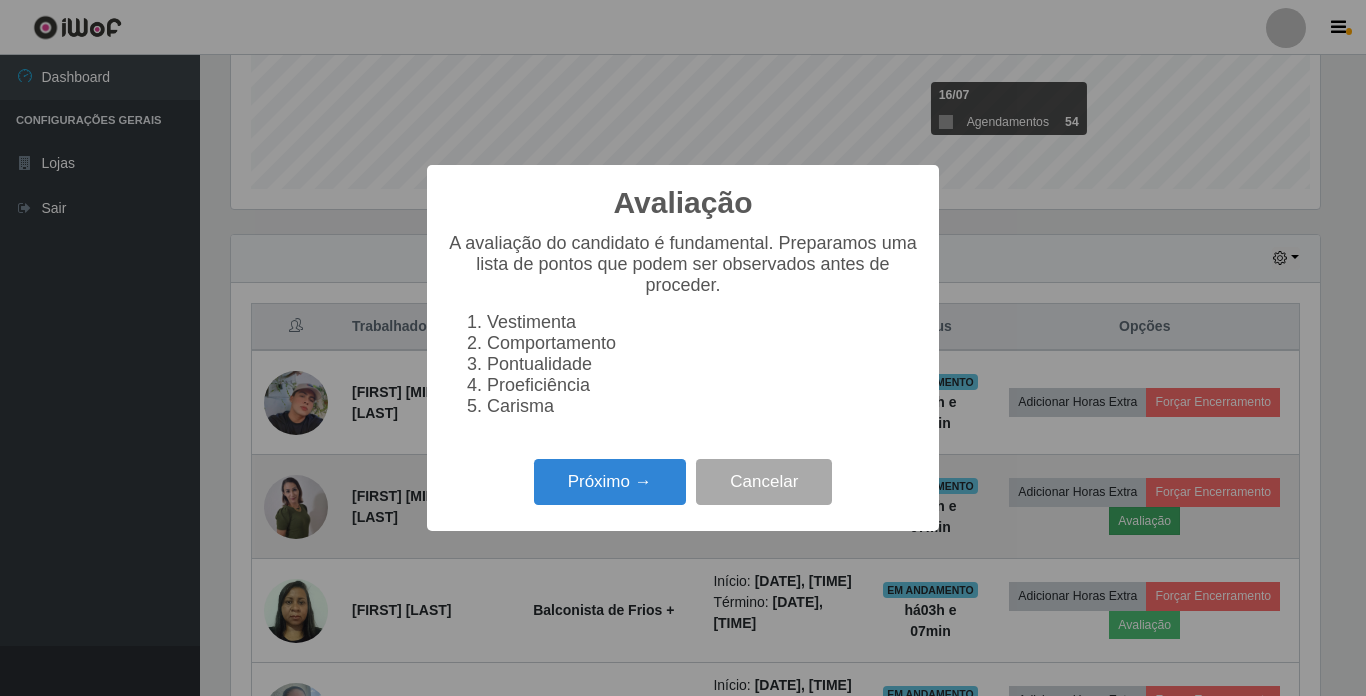 scroll, scrollTop: 999585, scrollLeft: 998911, axis: both 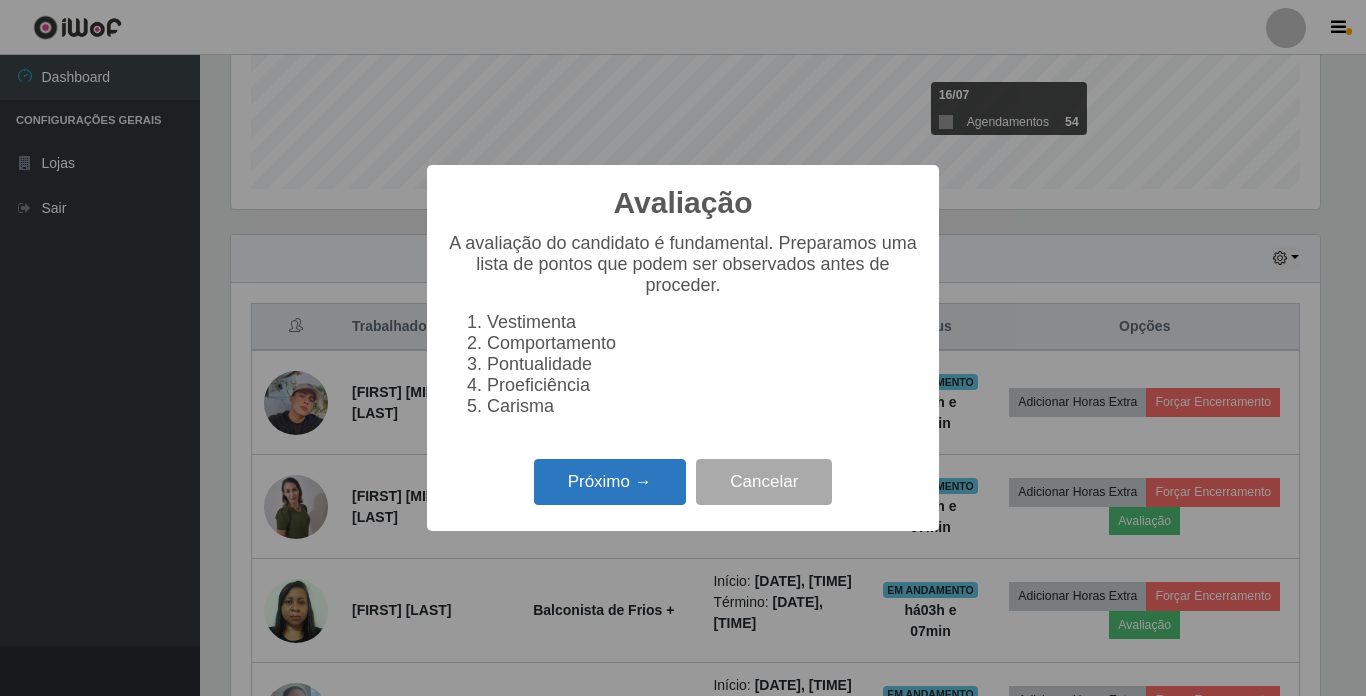 click on "Próximo →" at bounding box center [610, 482] 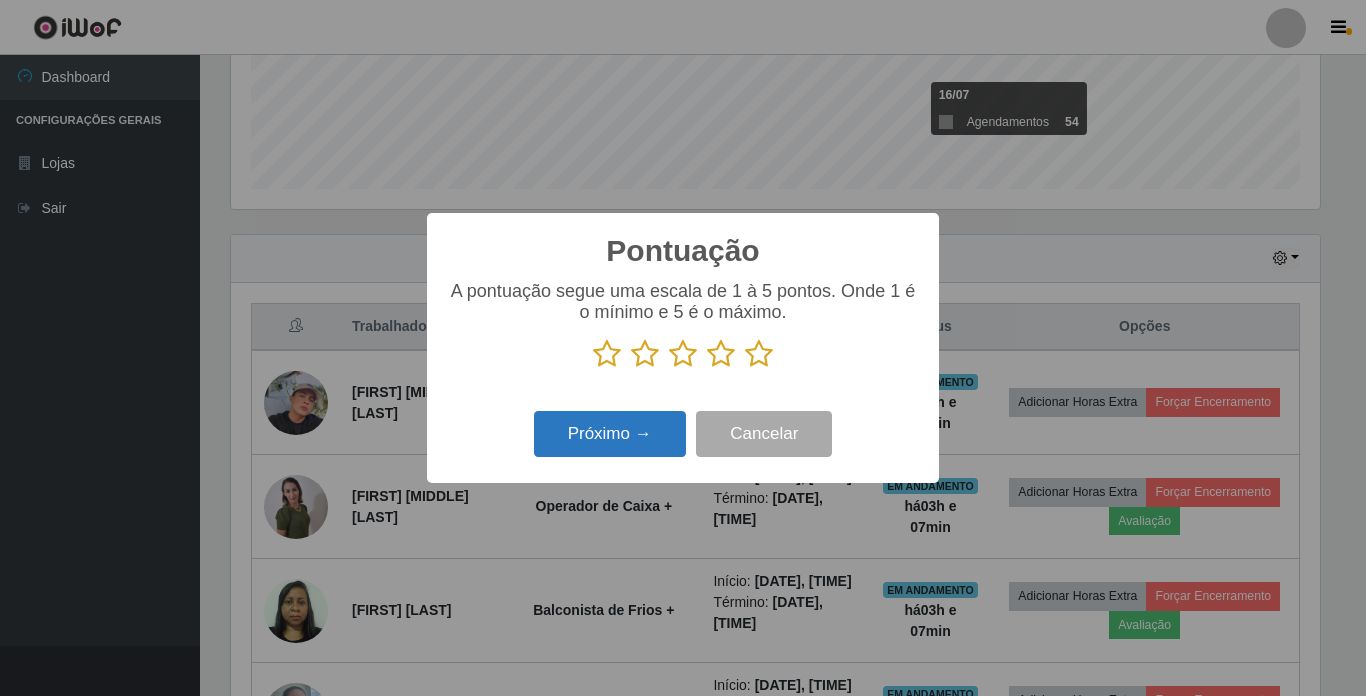scroll, scrollTop: 999585, scrollLeft: 998911, axis: both 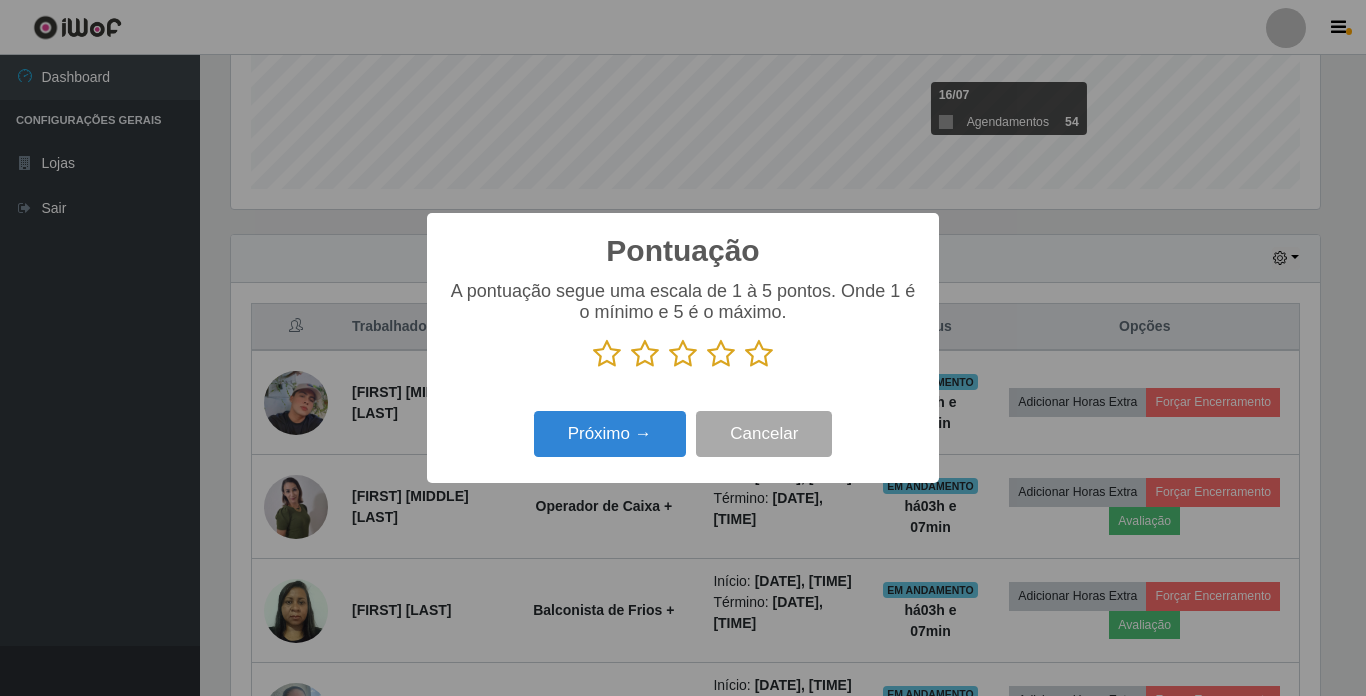 click at bounding box center (759, 354) 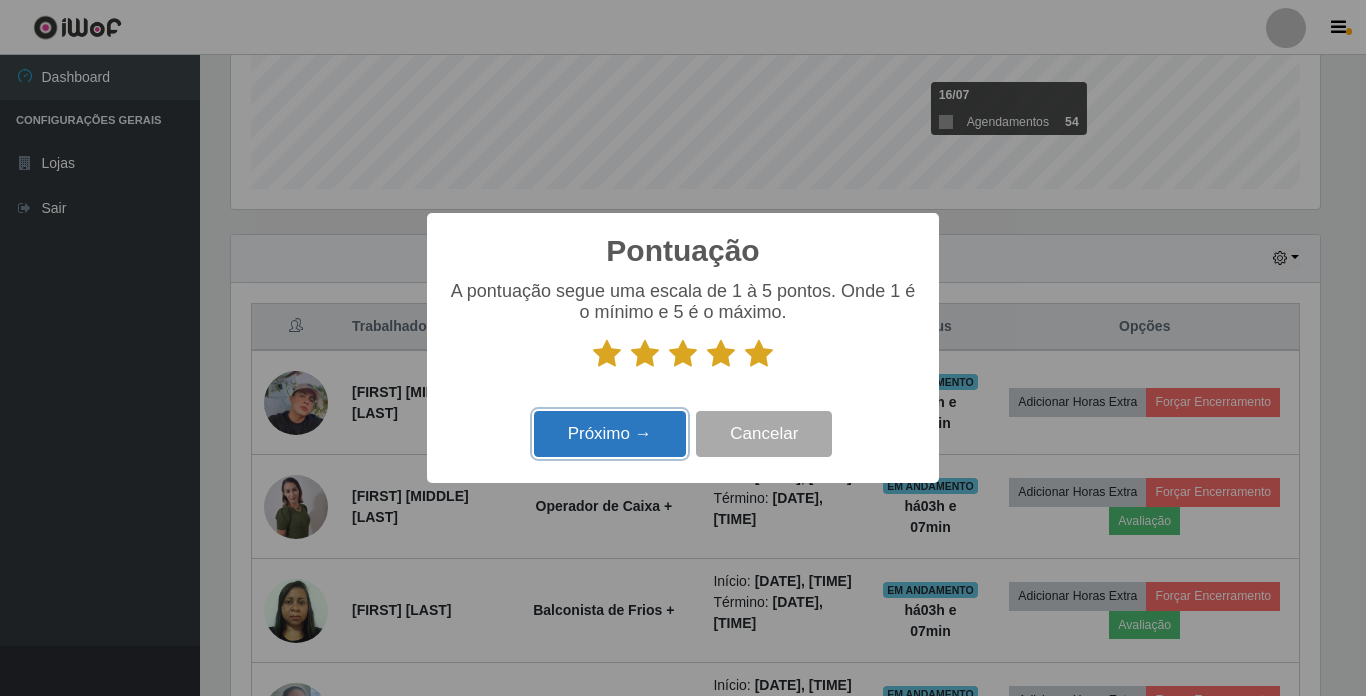 click on "Próximo →" at bounding box center [610, 434] 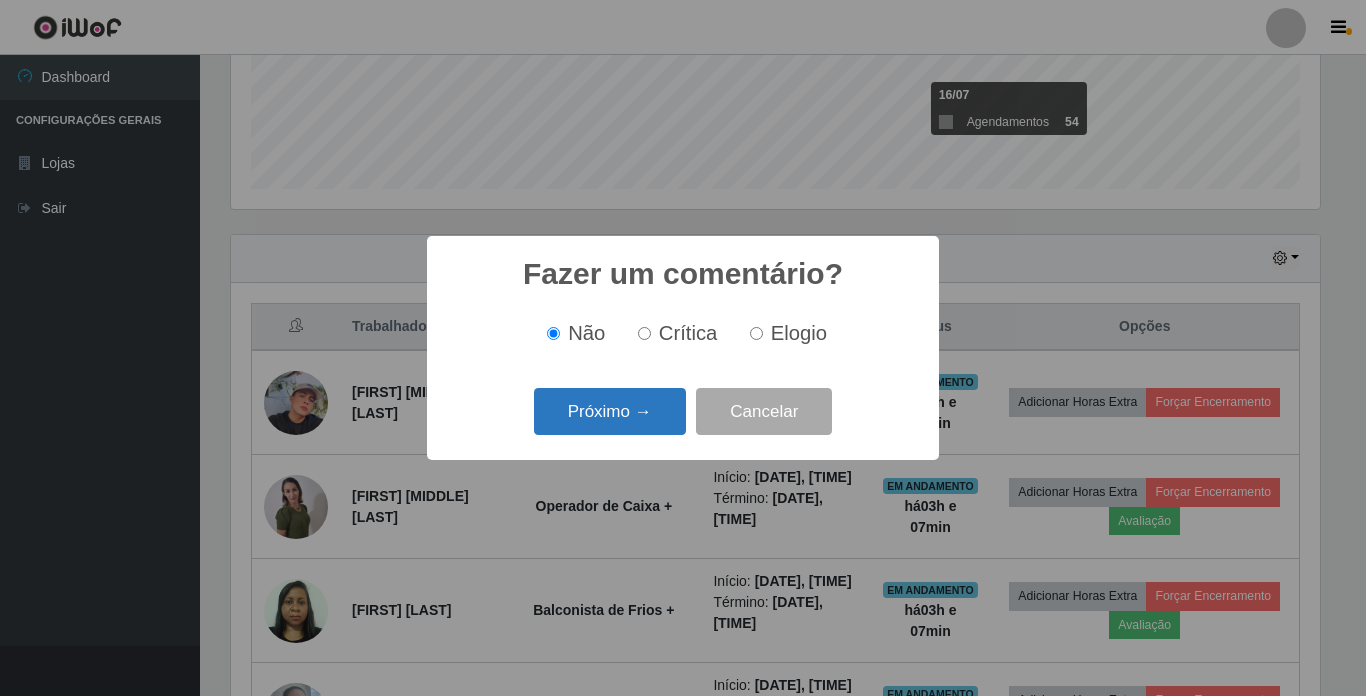 click on "Próximo →" at bounding box center (610, 411) 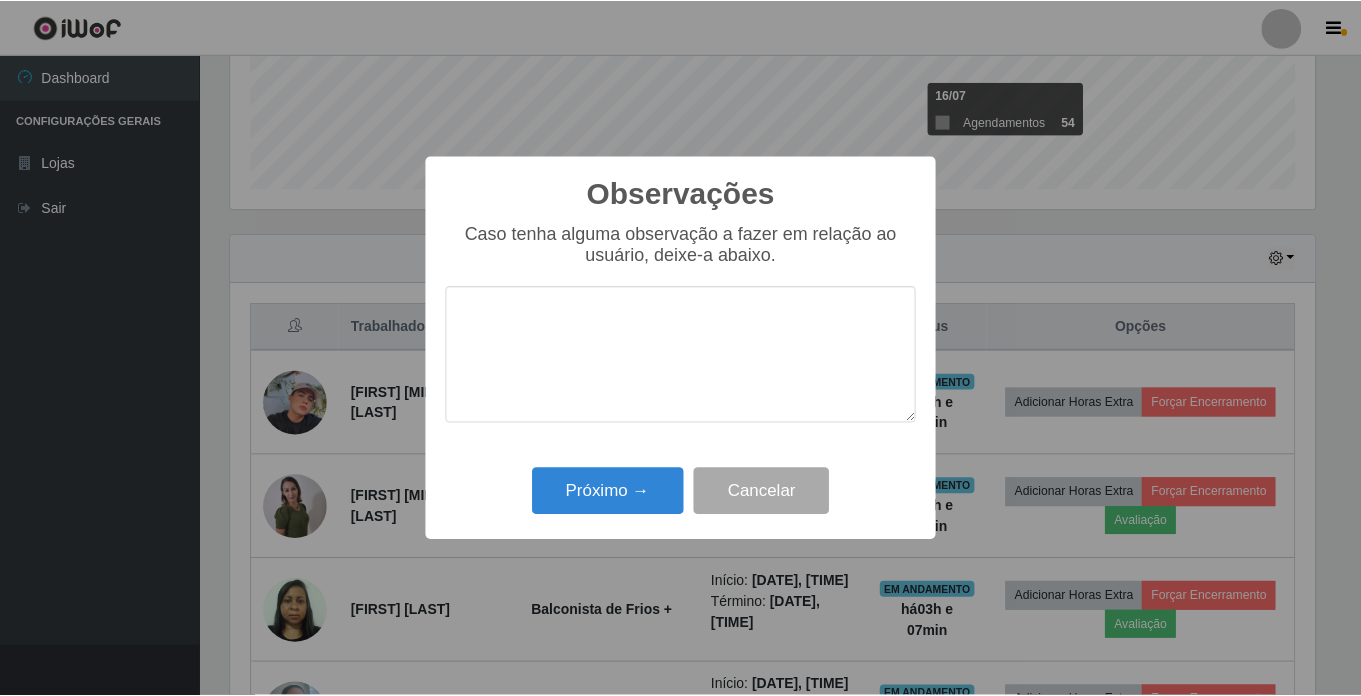 scroll, scrollTop: 999585, scrollLeft: 998911, axis: both 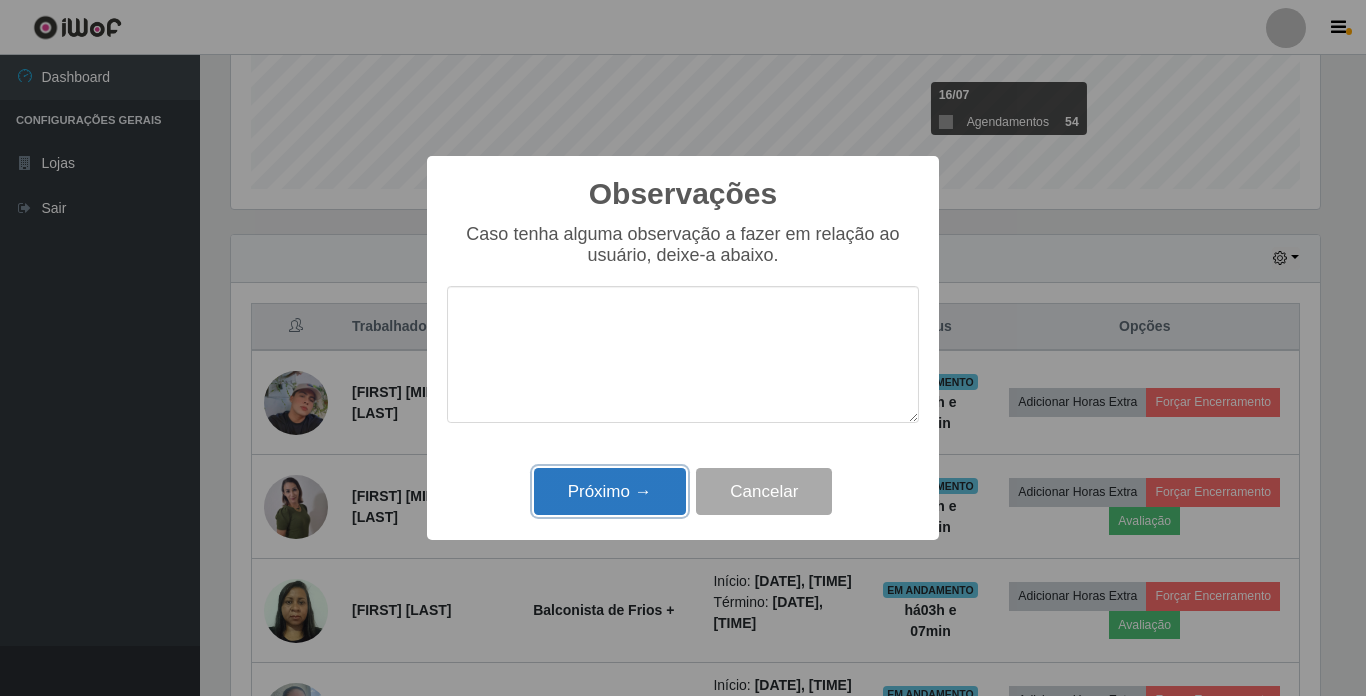 click on "Próximo →" at bounding box center (610, 491) 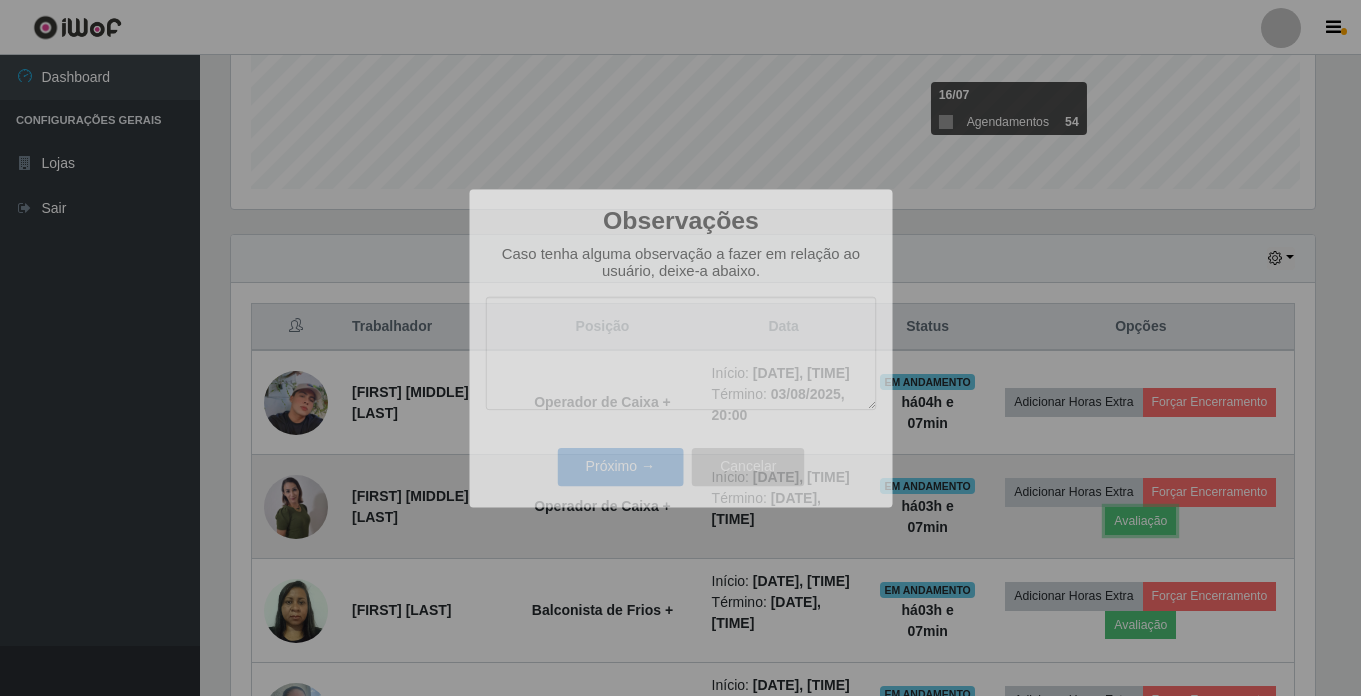 scroll, scrollTop: 999585, scrollLeft: 998901, axis: both 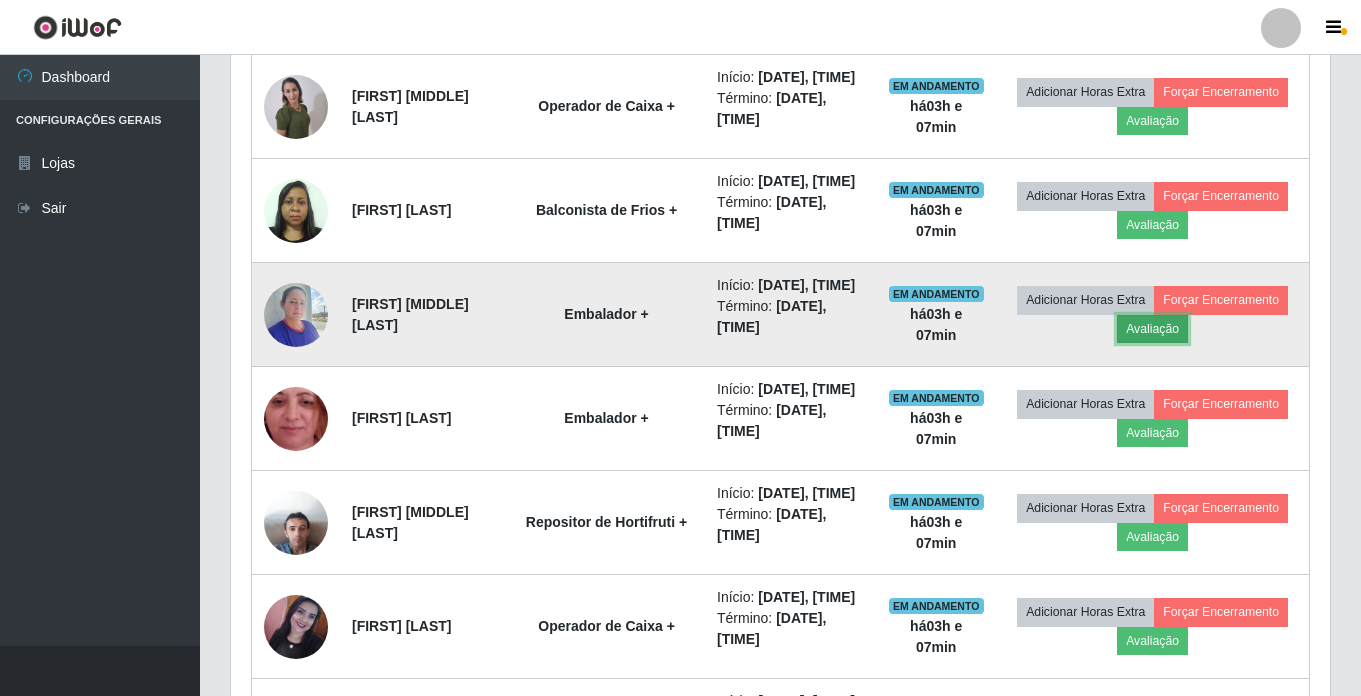 click on "Avaliação" at bounding box center (1152, 329) 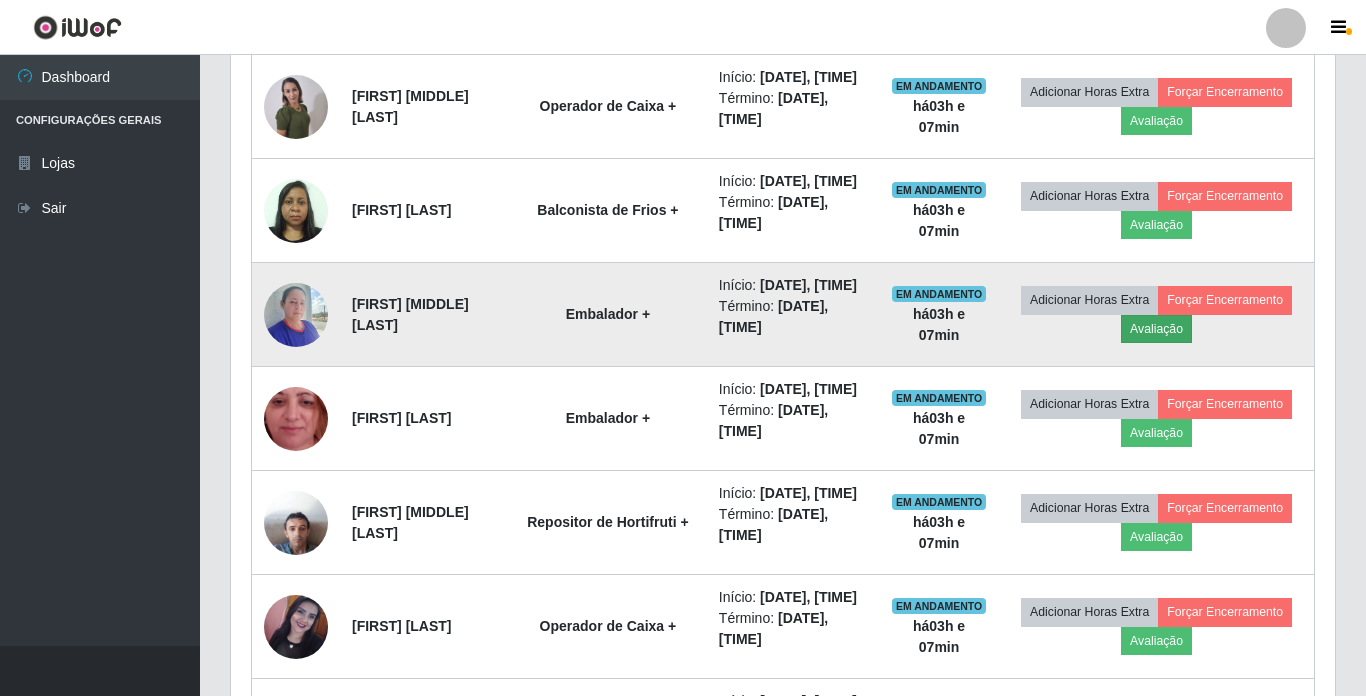 scroll, scrollTop: 999585, scrollLeft: 998911, axis: both 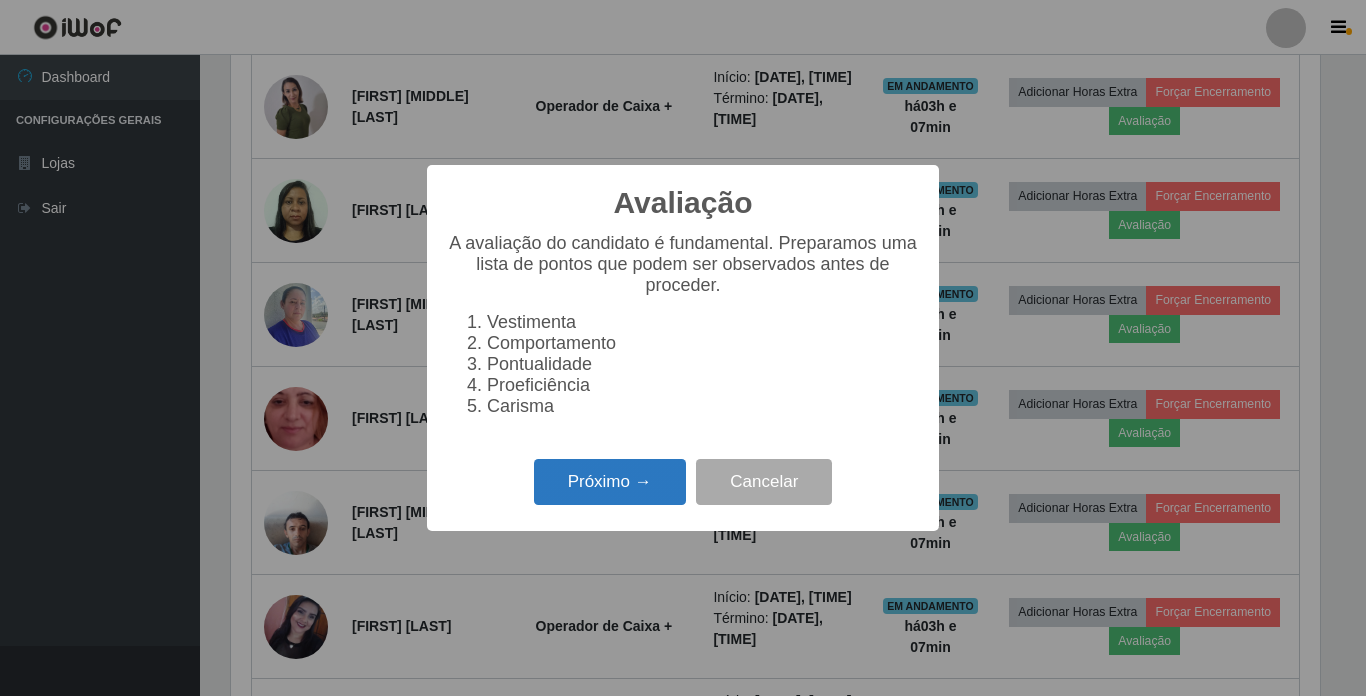 click on "Próximo →" at bounding box center [610, 482] 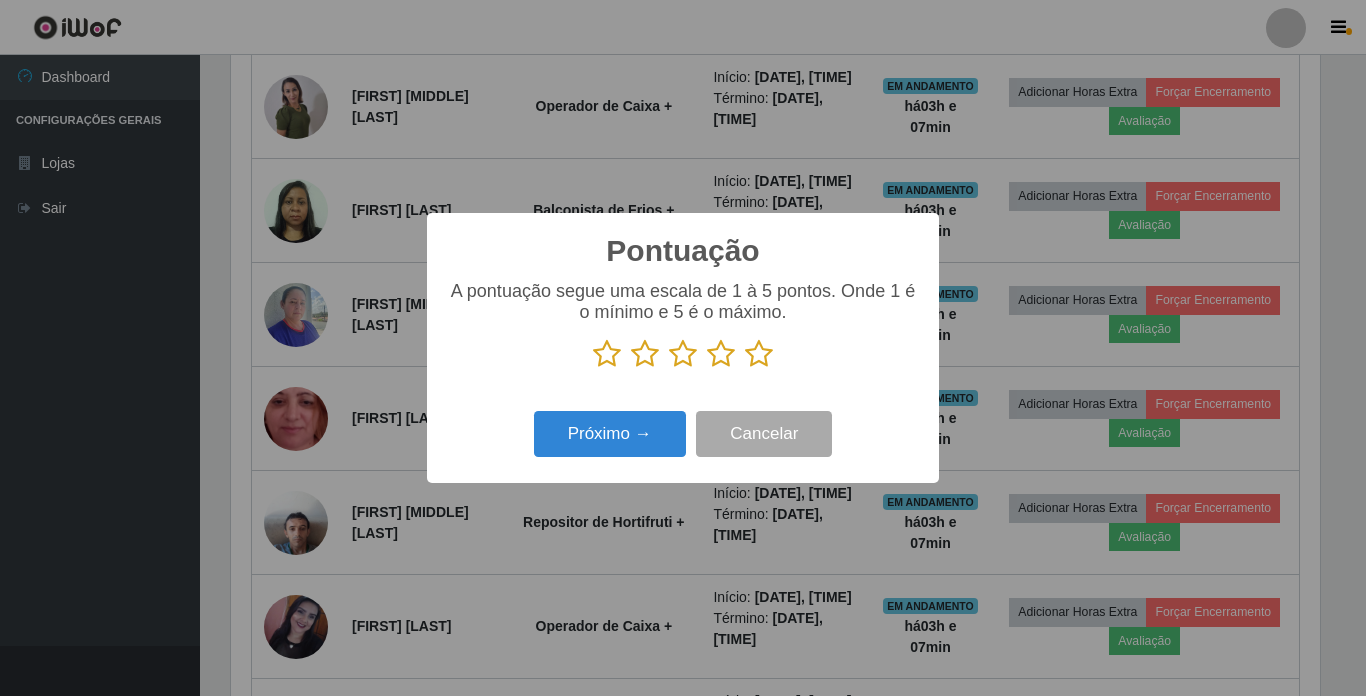 scroll, scrollTop: 999585, scrollLeft: 998911, axis: both 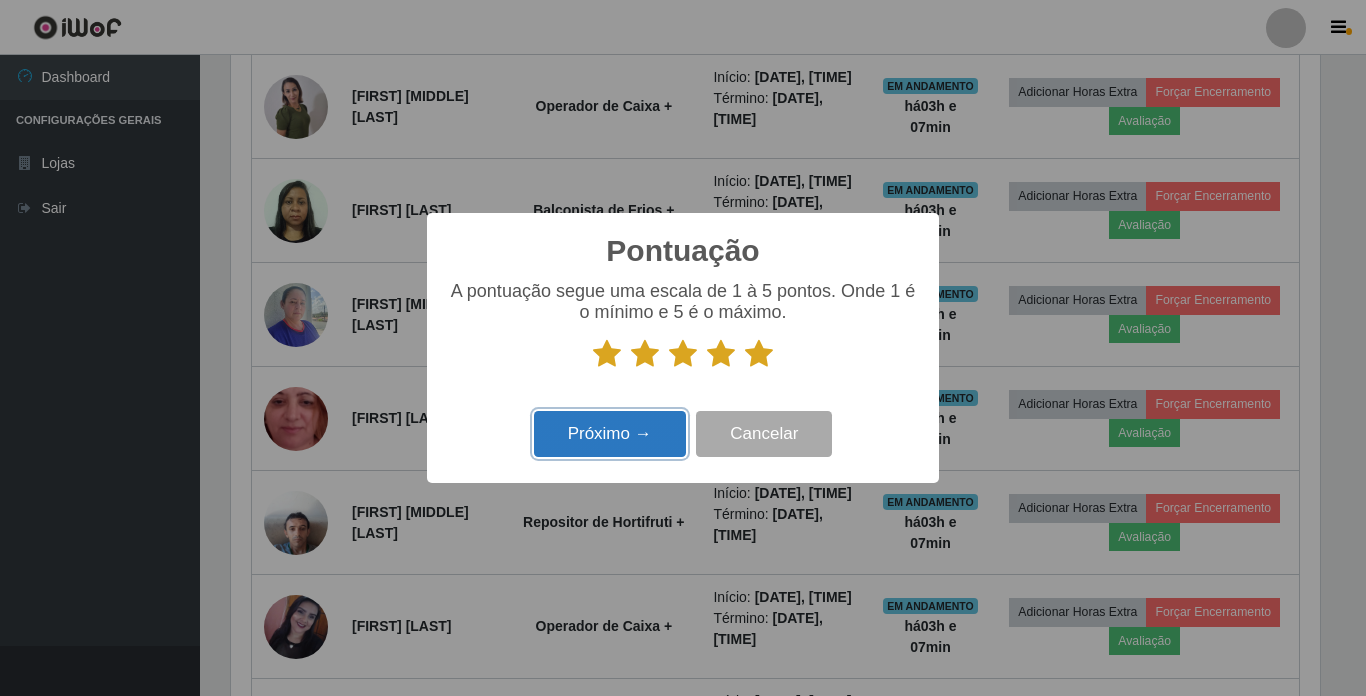 click on "Próximo →" at bounding box center [610, 434] 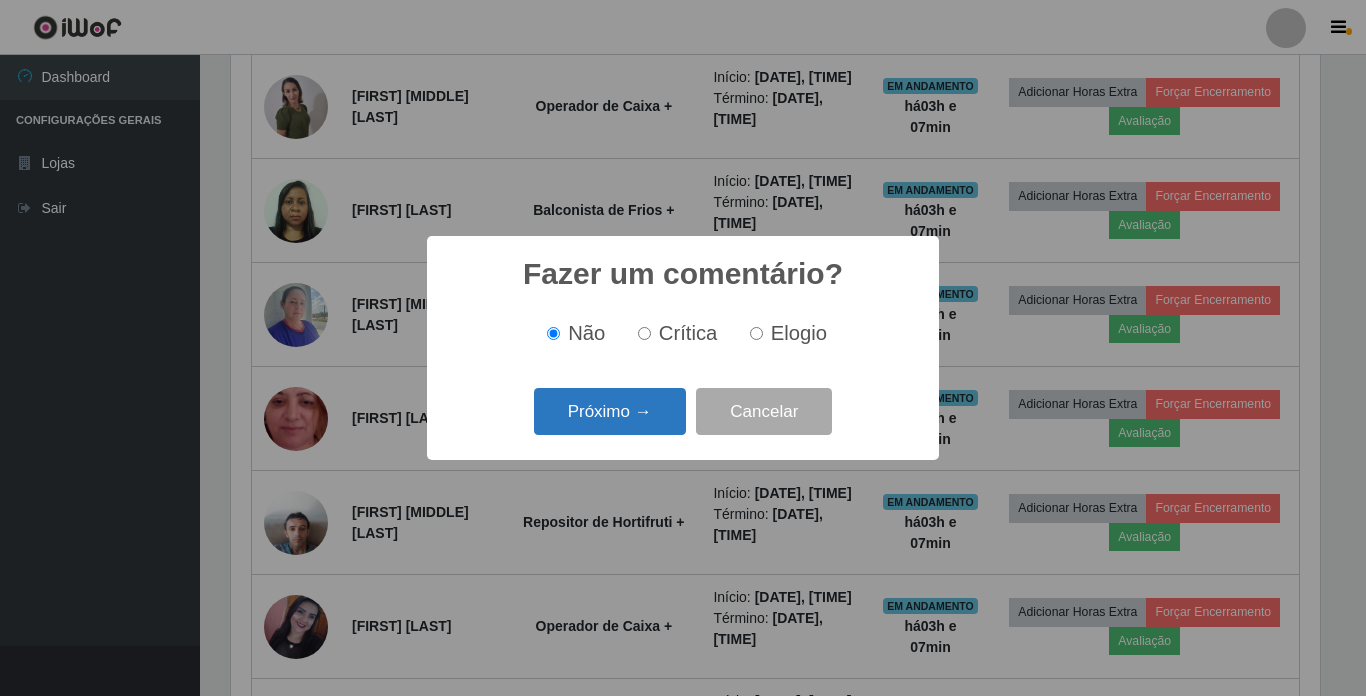 click on "Próximo →" at bounding box center (610, 411) 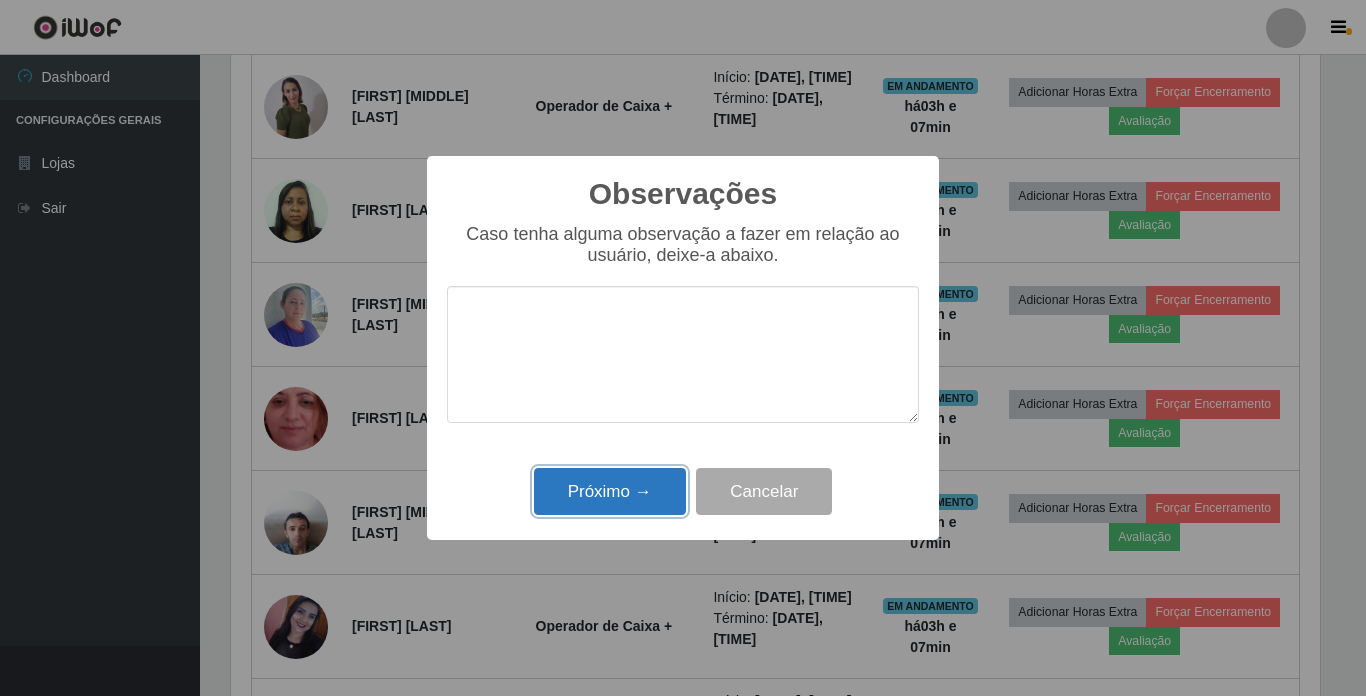click on "Próximo →" at bounding box center (610, 491) 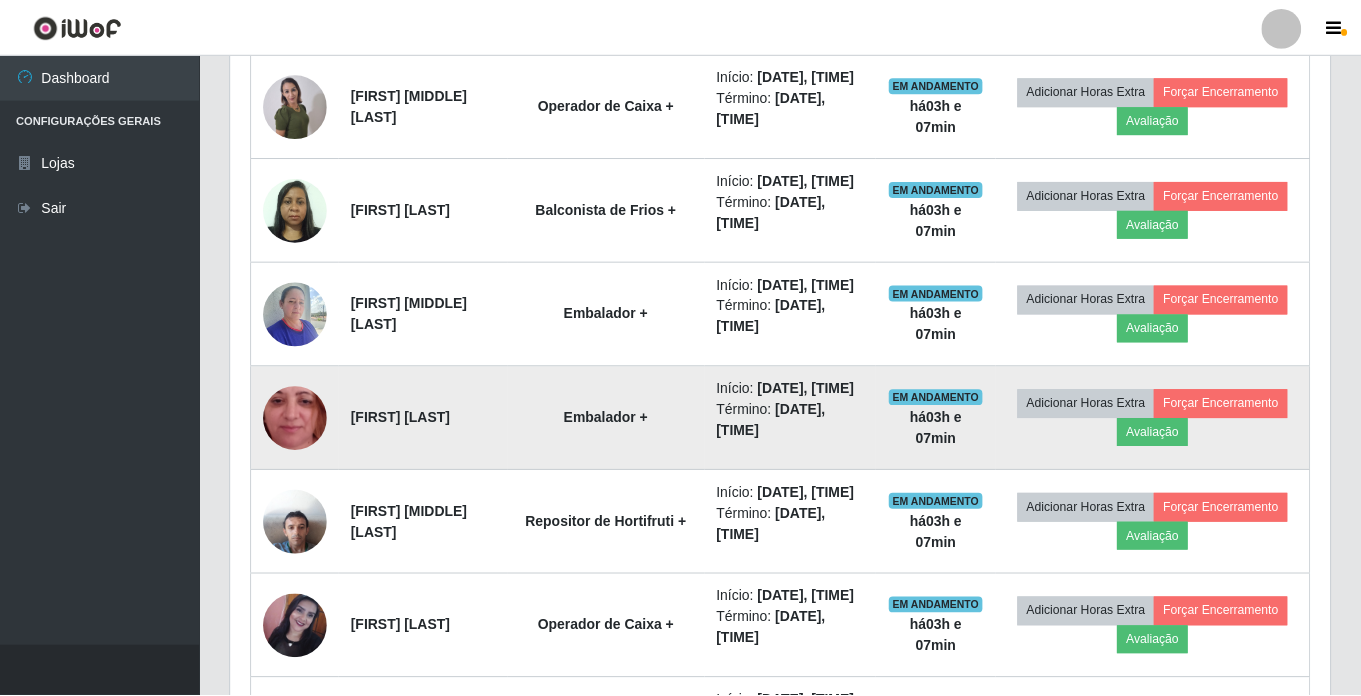 scroll, scrollTop: 999585, scrollLeft: 998901, axis: both 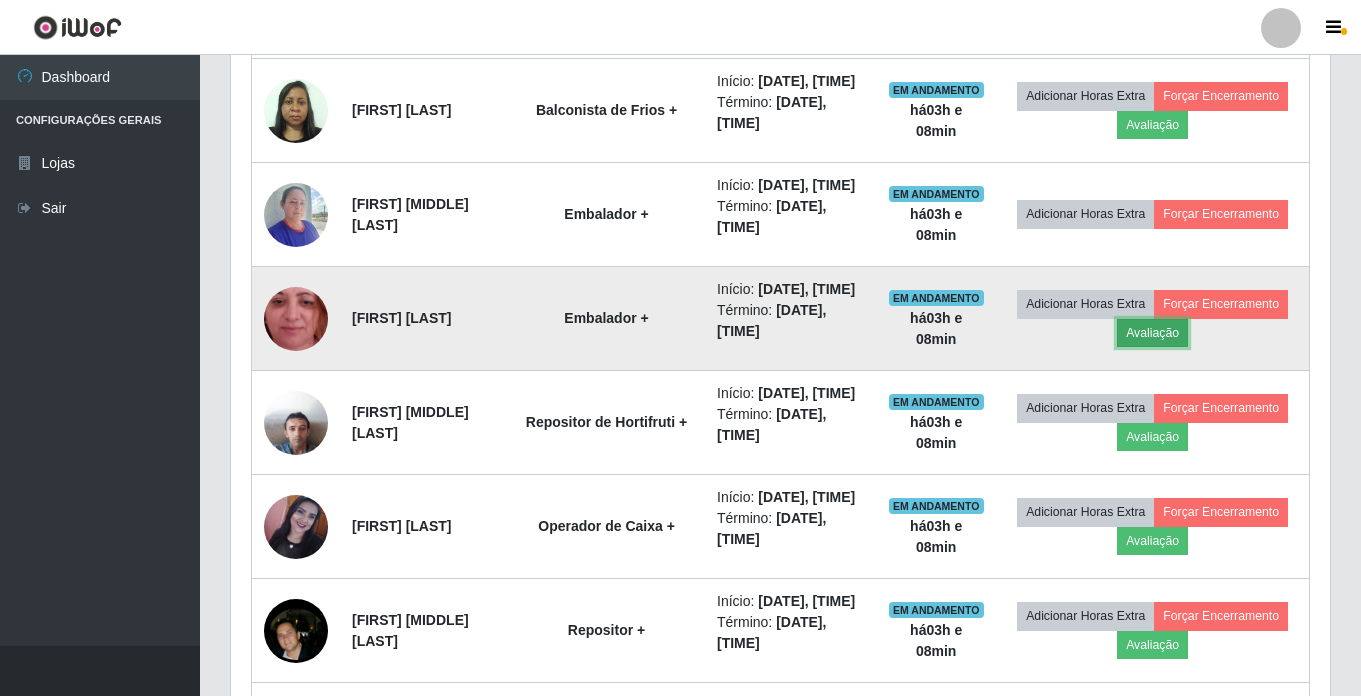 click on "Avaliação" at bounding box center (1152, 333) 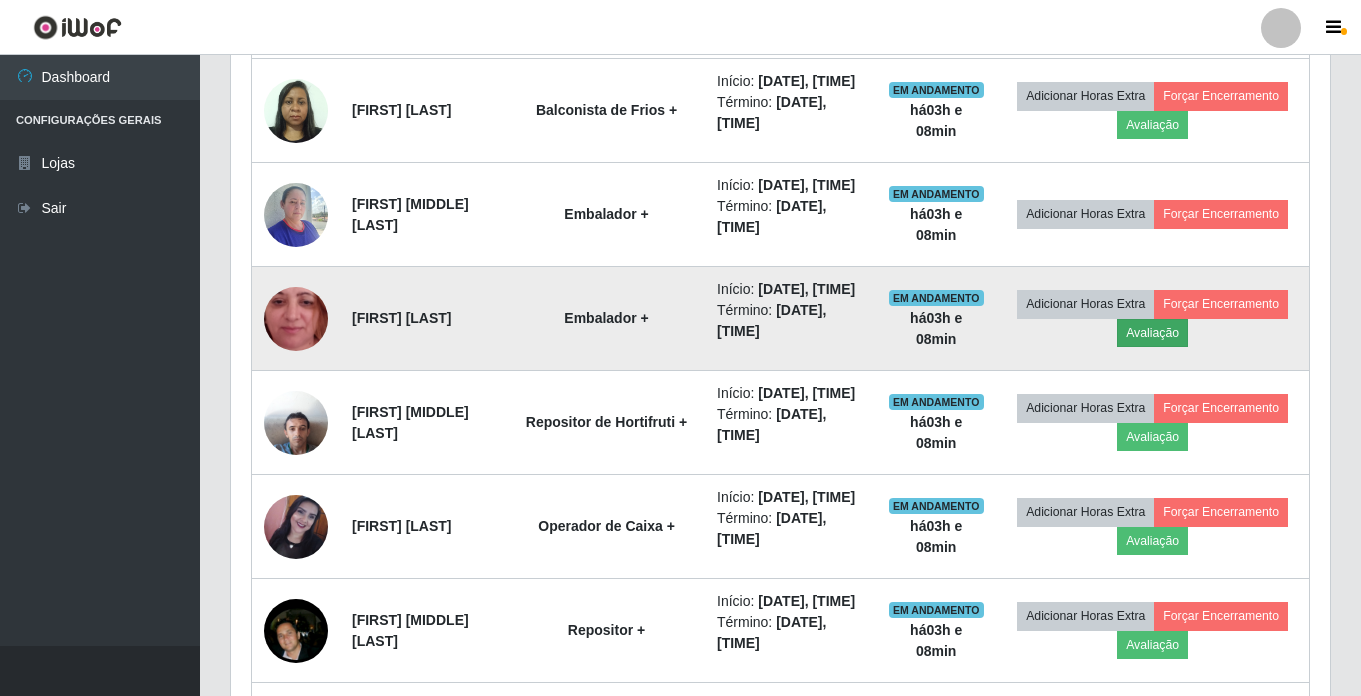 scroll, scrollTop: 999585, scrollLeft: 998911, axis: both 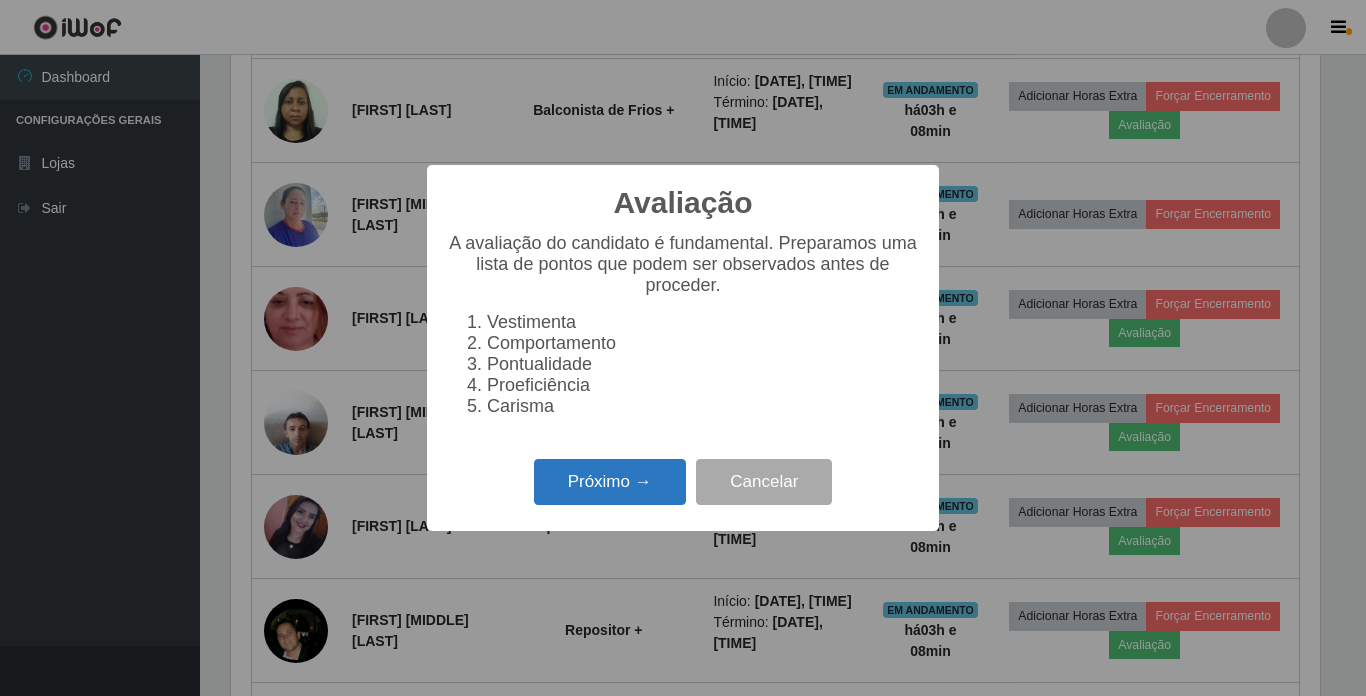 click on "Próximo →" at bounding box center [610, 482] 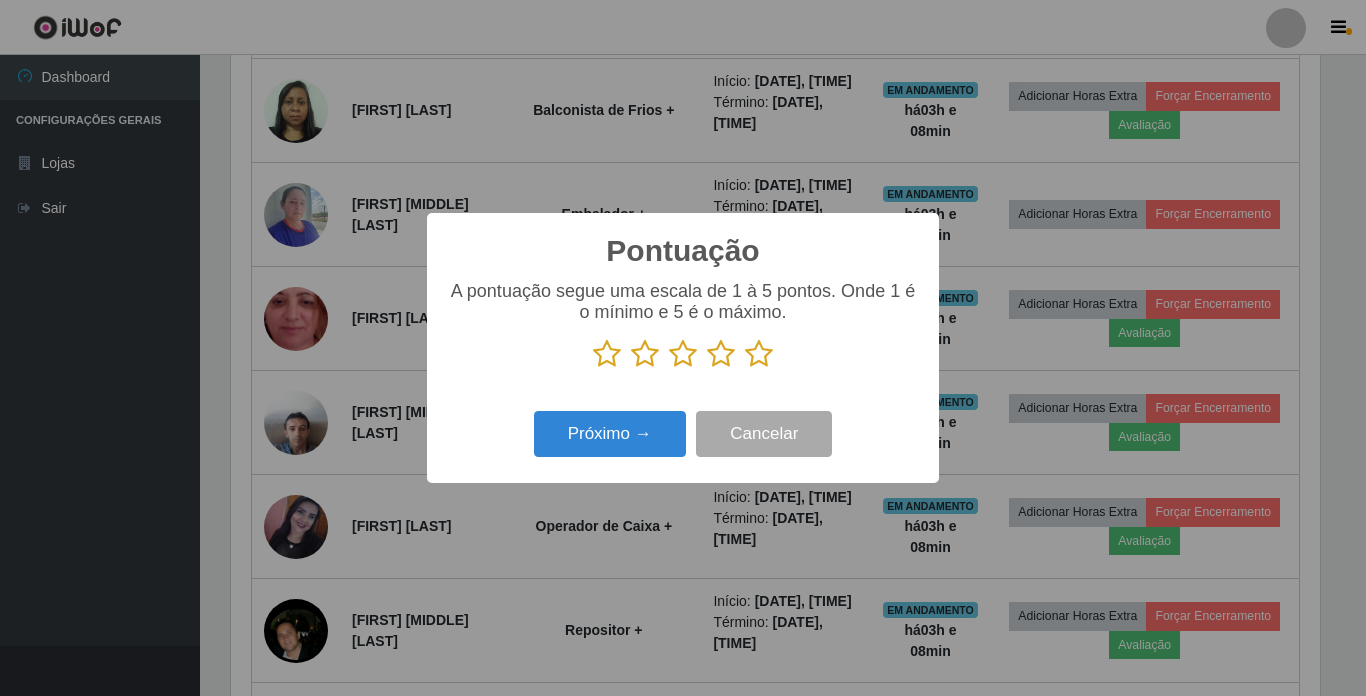 click at bounding box center [759, 354] 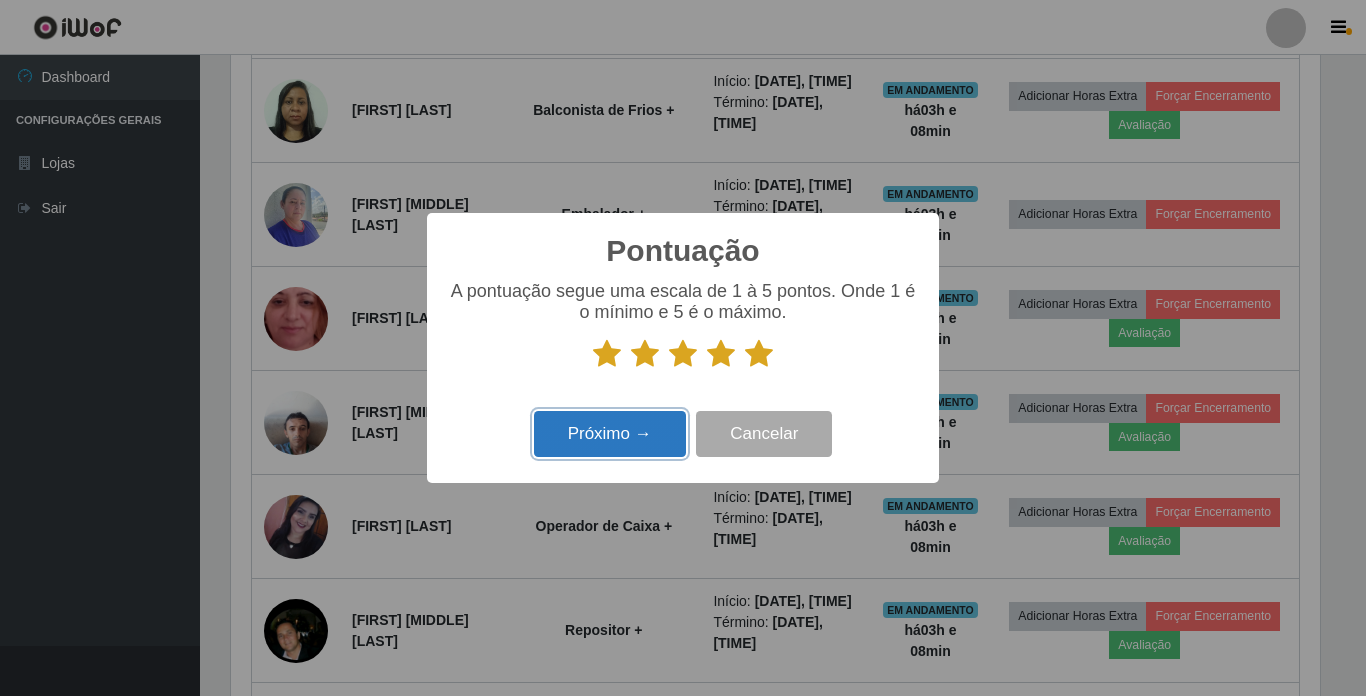 click on "Próximo →" at bounding box center [610, 434] 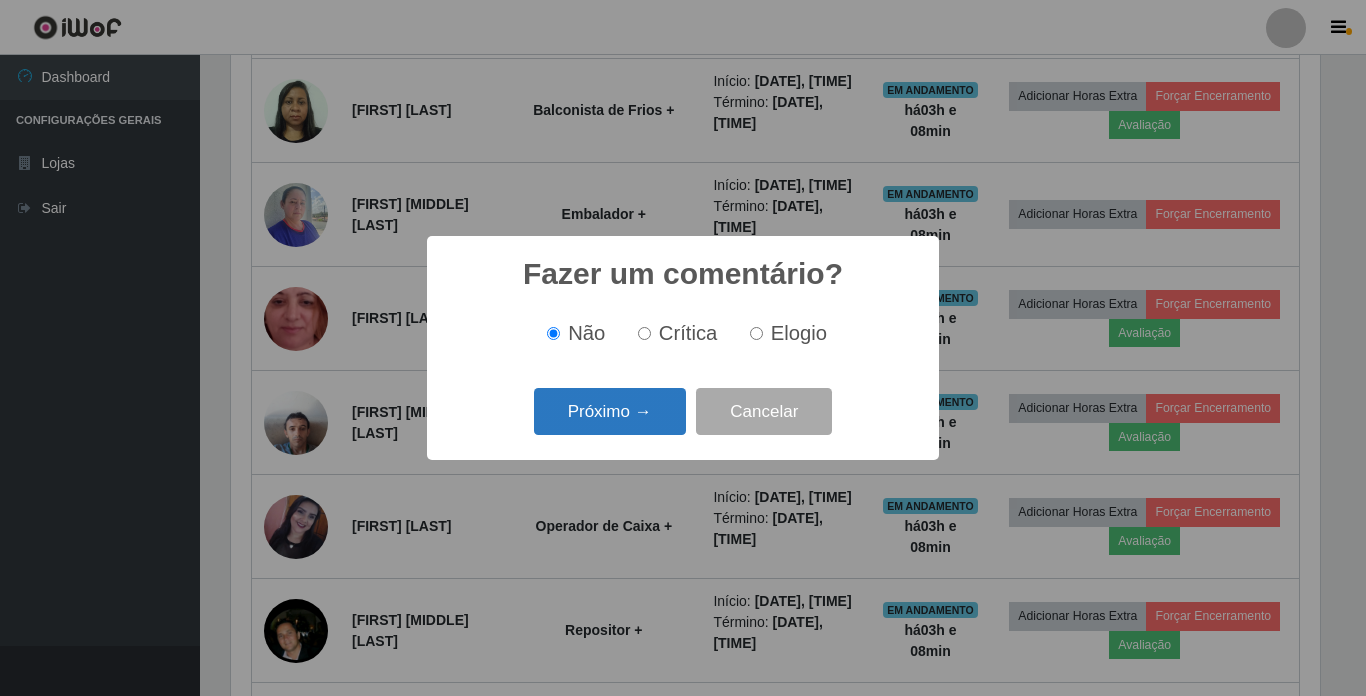 click on "Próximo →" at bounding box center (610, 411) 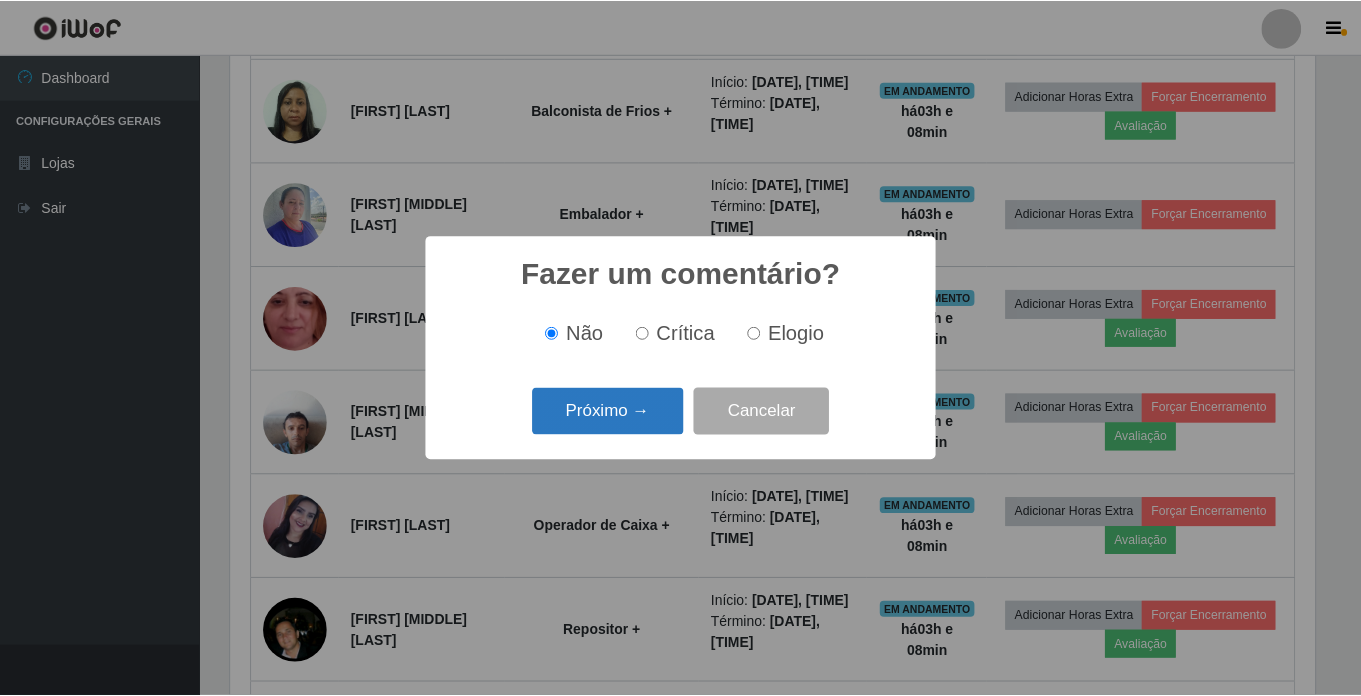 scroll, scrollTop: 999585, scrollLeft: 998911, axis: both 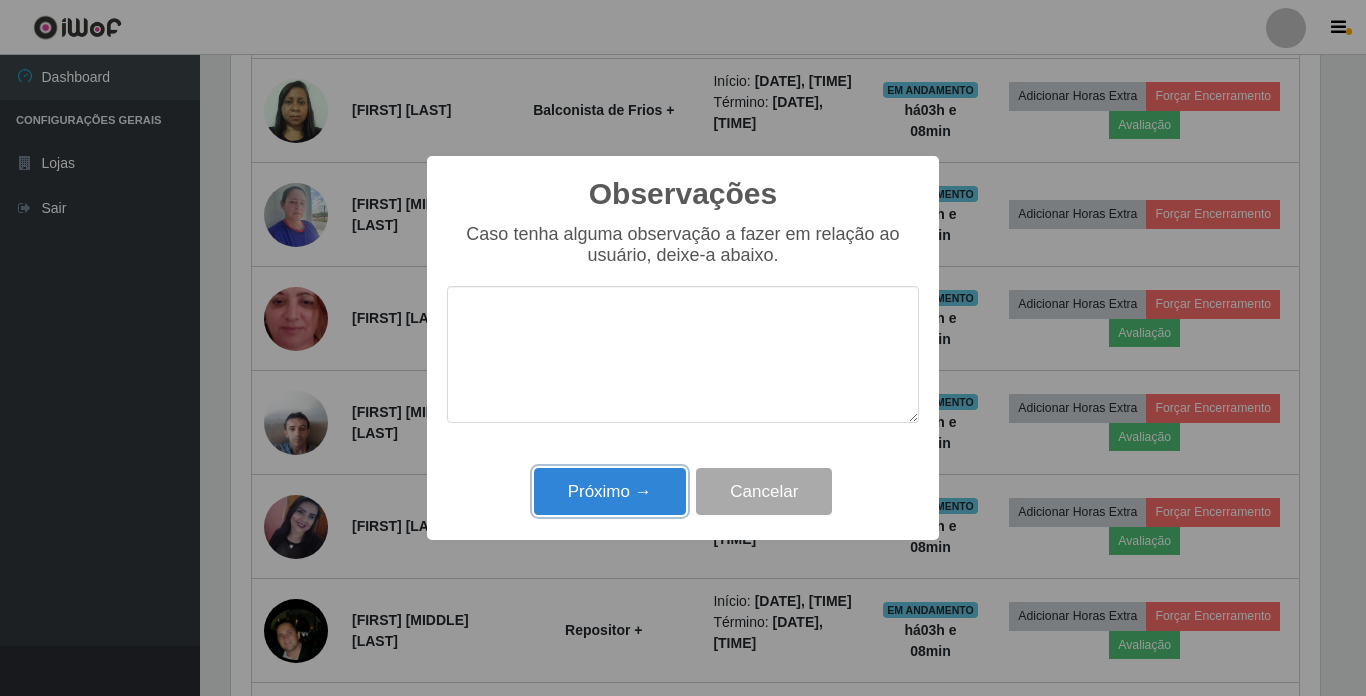 drag, startPoint x: 613, startPoint y: 492, endPoint x: 632, endPoint y: 488, distance: 19.416489 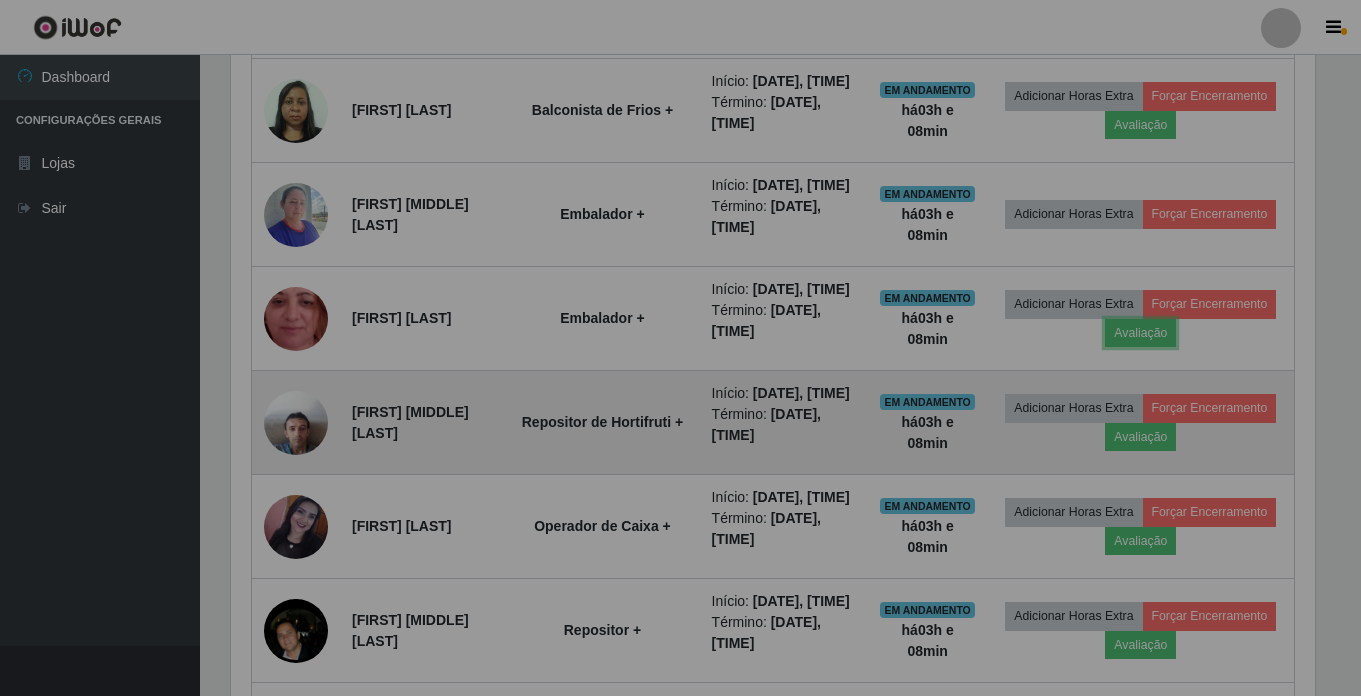 scroll, scrollTop: 999585, scrollLeft: 998901, axis: both 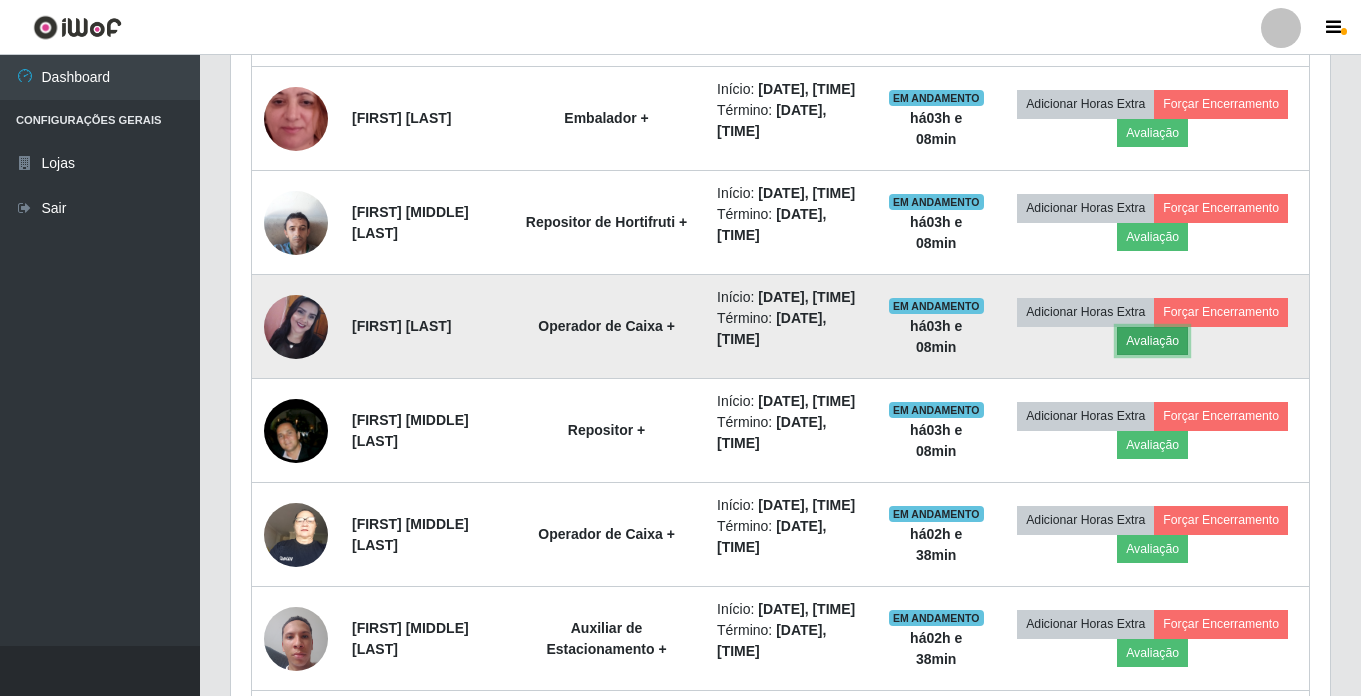 click on "Avaliação" at bounding box center [1152, 341] 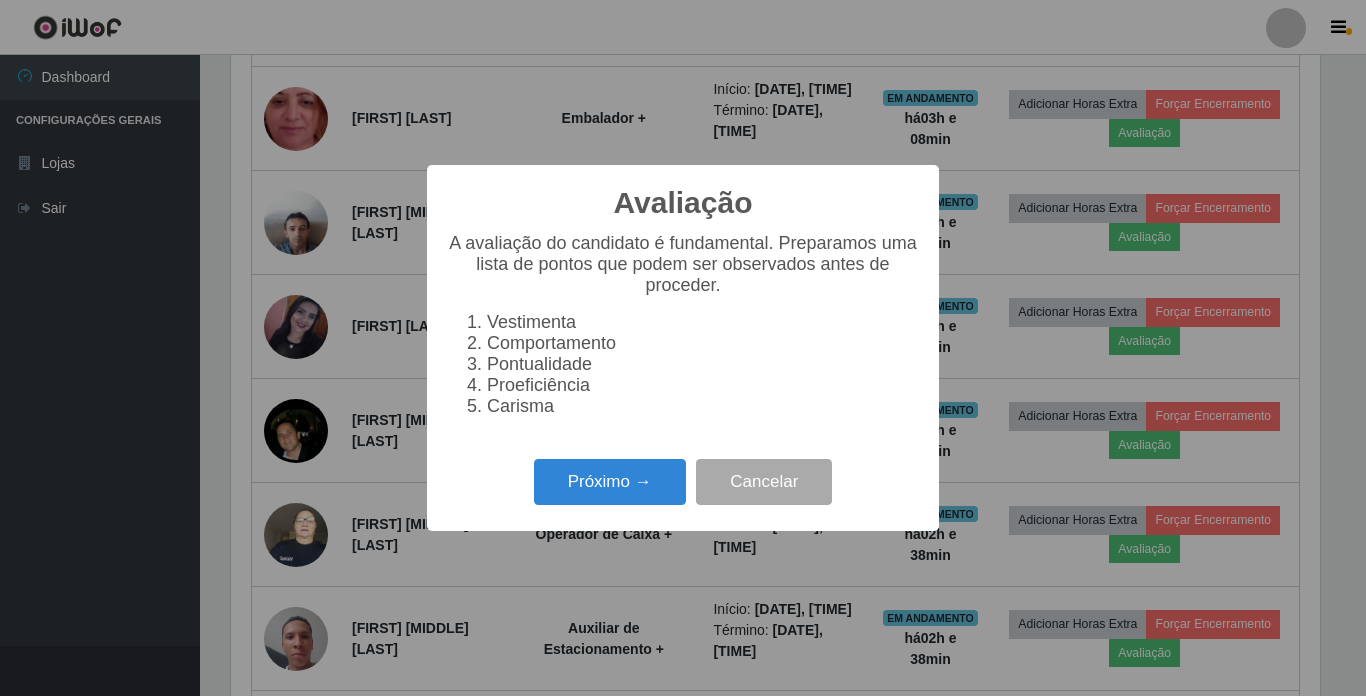 scroll, scrollTop: 999585, scrollLeft: 998911, axis: both 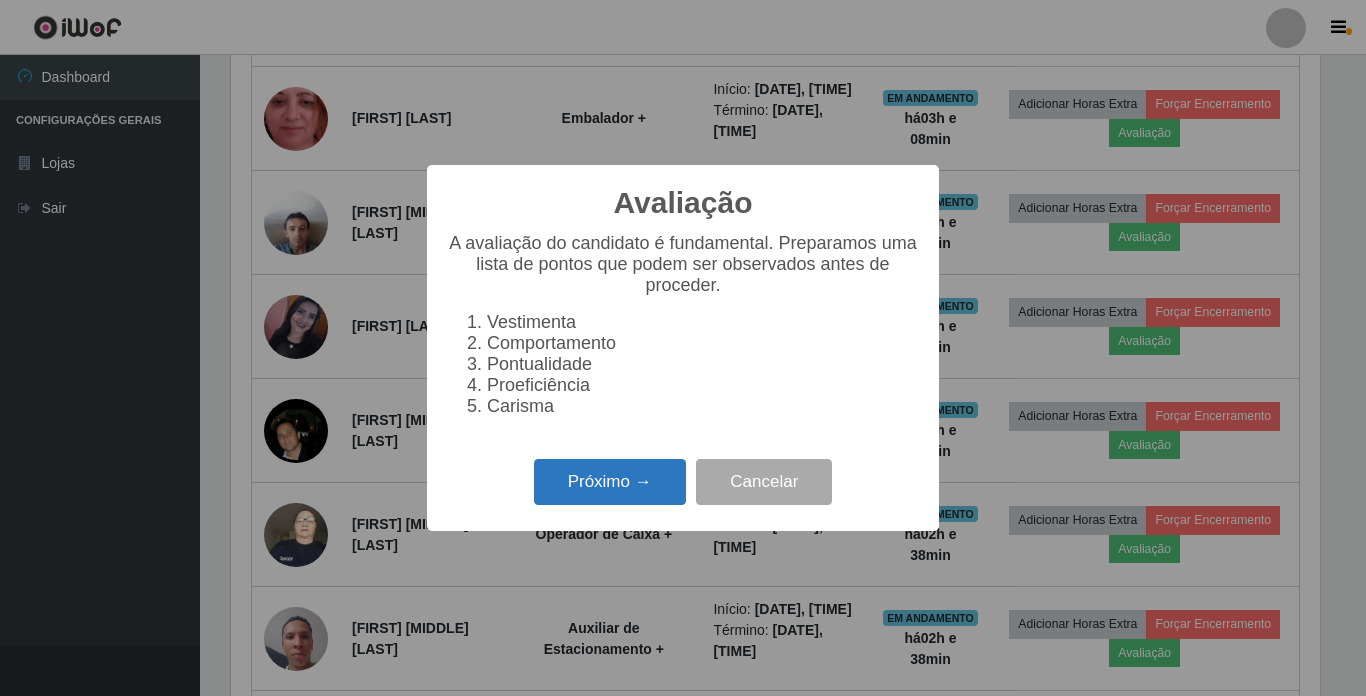 click on "Próximo →" at bounding box center (610, 482) 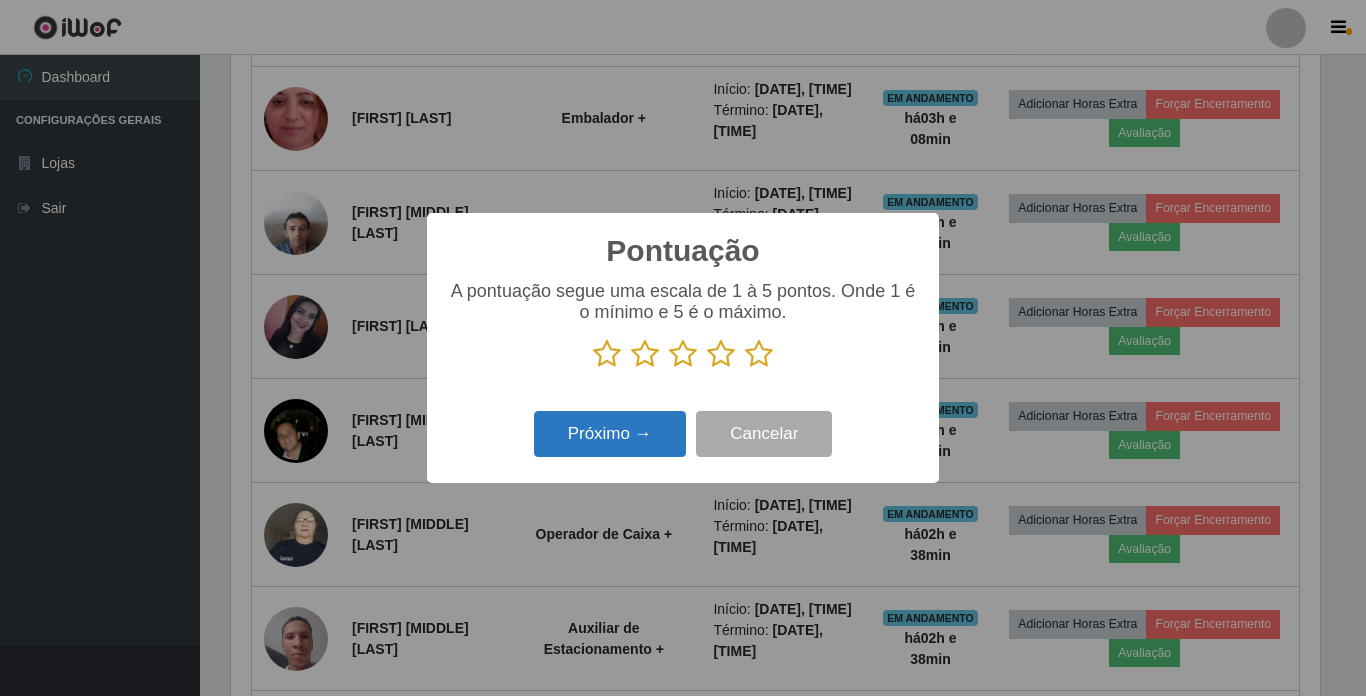 scroll, scrollTop: 999585, scrollLeft: 998911, axis: both 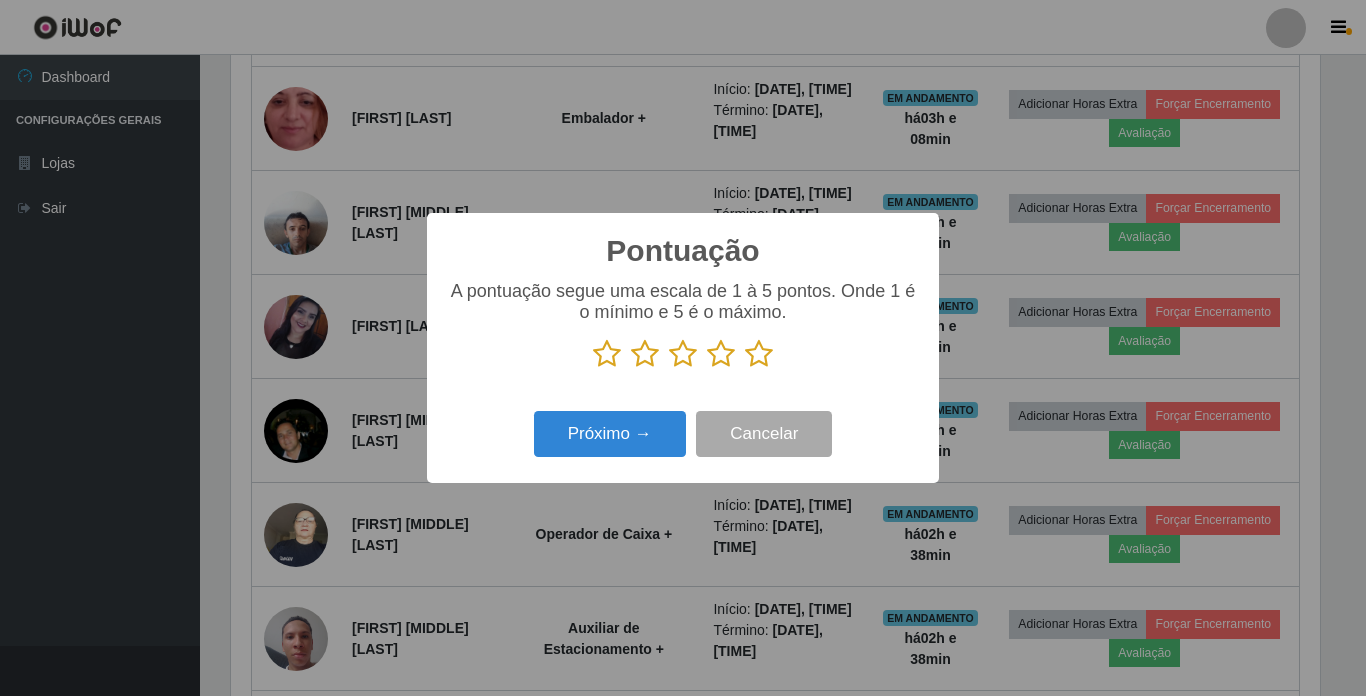 click at bounding box center (759, 354) 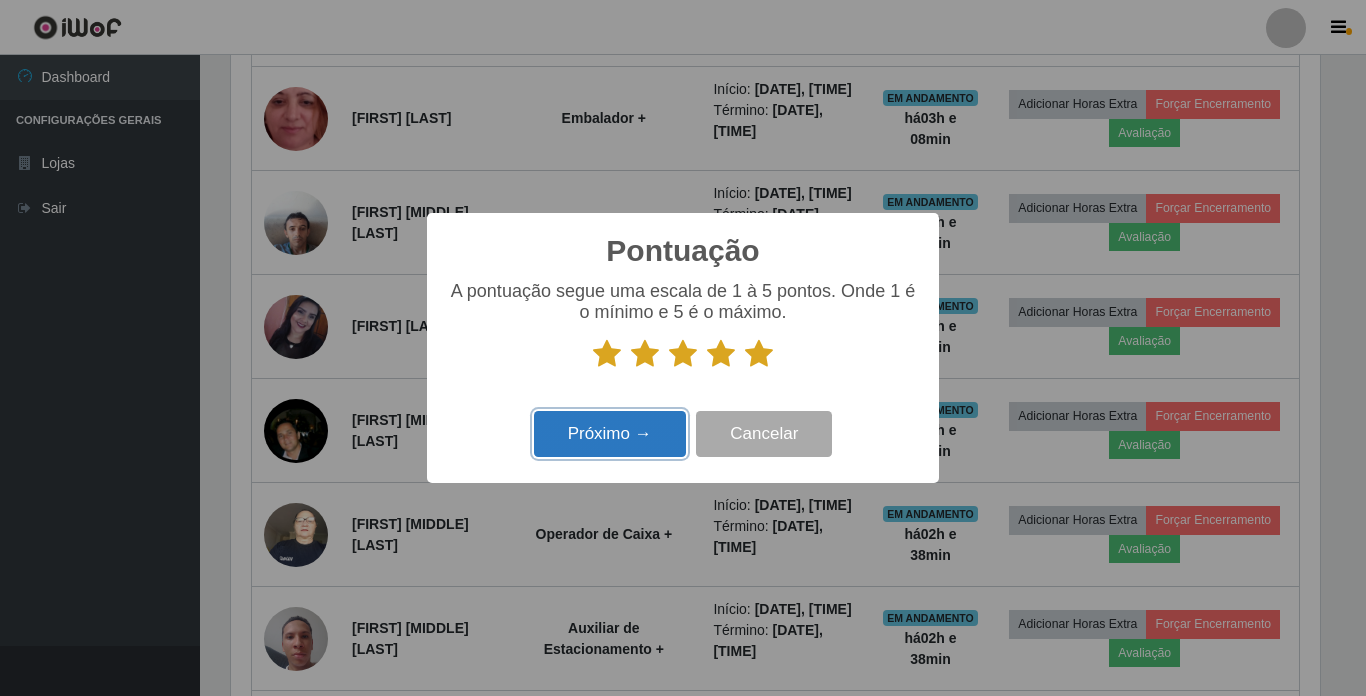 click on "Próximo →" at bounding box center [610, 434] 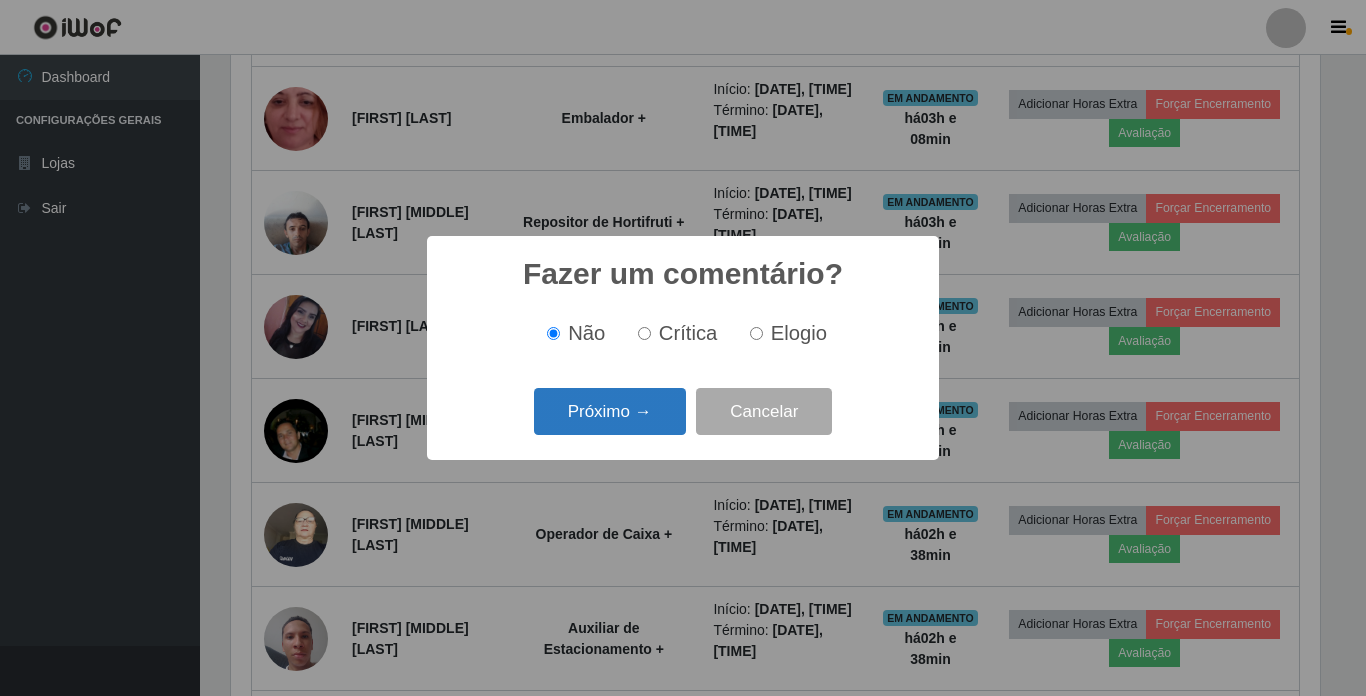 click on "Próximo →" at bounding box center (610, 411) 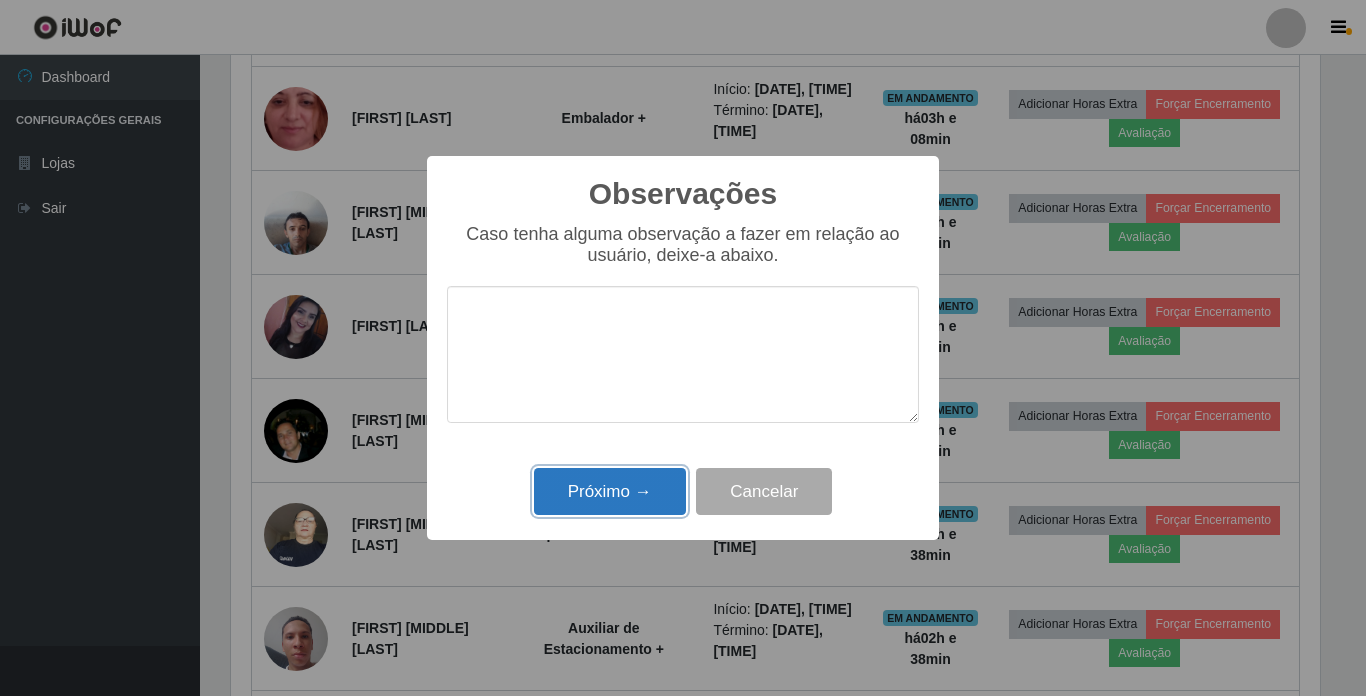 drag, startPoint x: 625, startPoint y: 491, endPoint x: 637, endPoint y: 489, distance: 12.165525 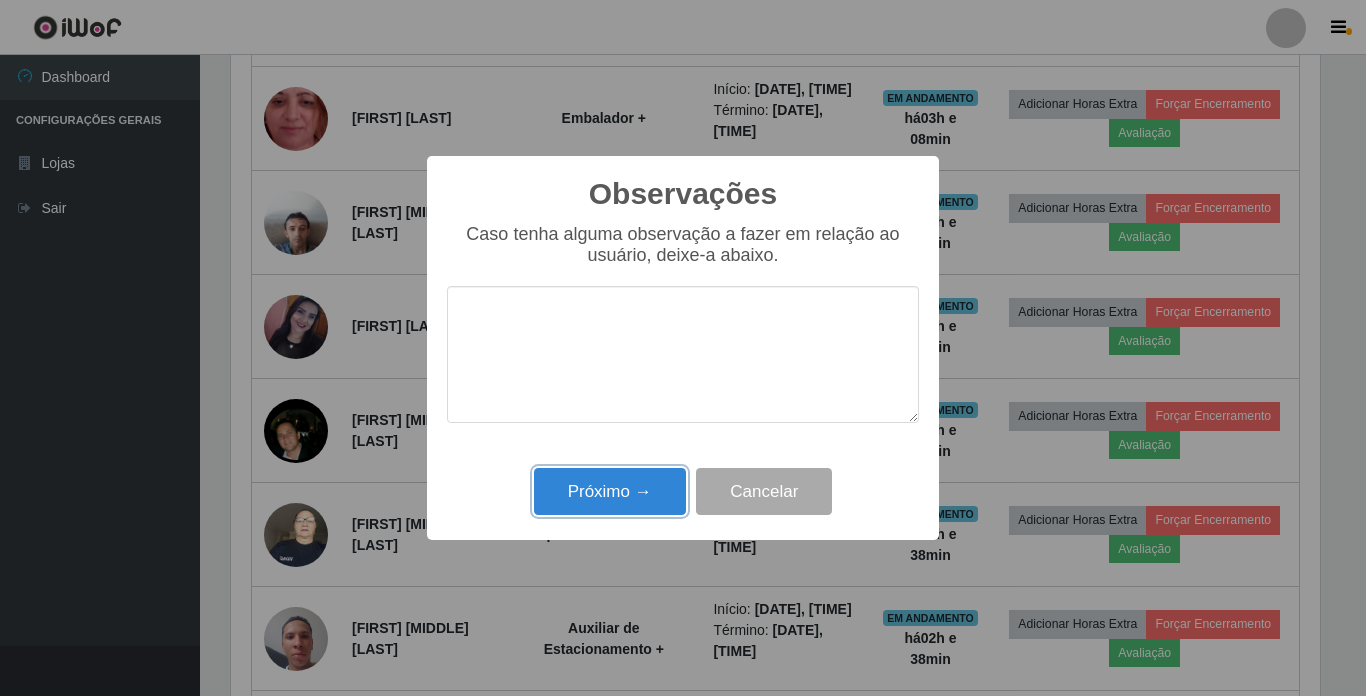click on "Próximo →" at bounding box center (610, 491) 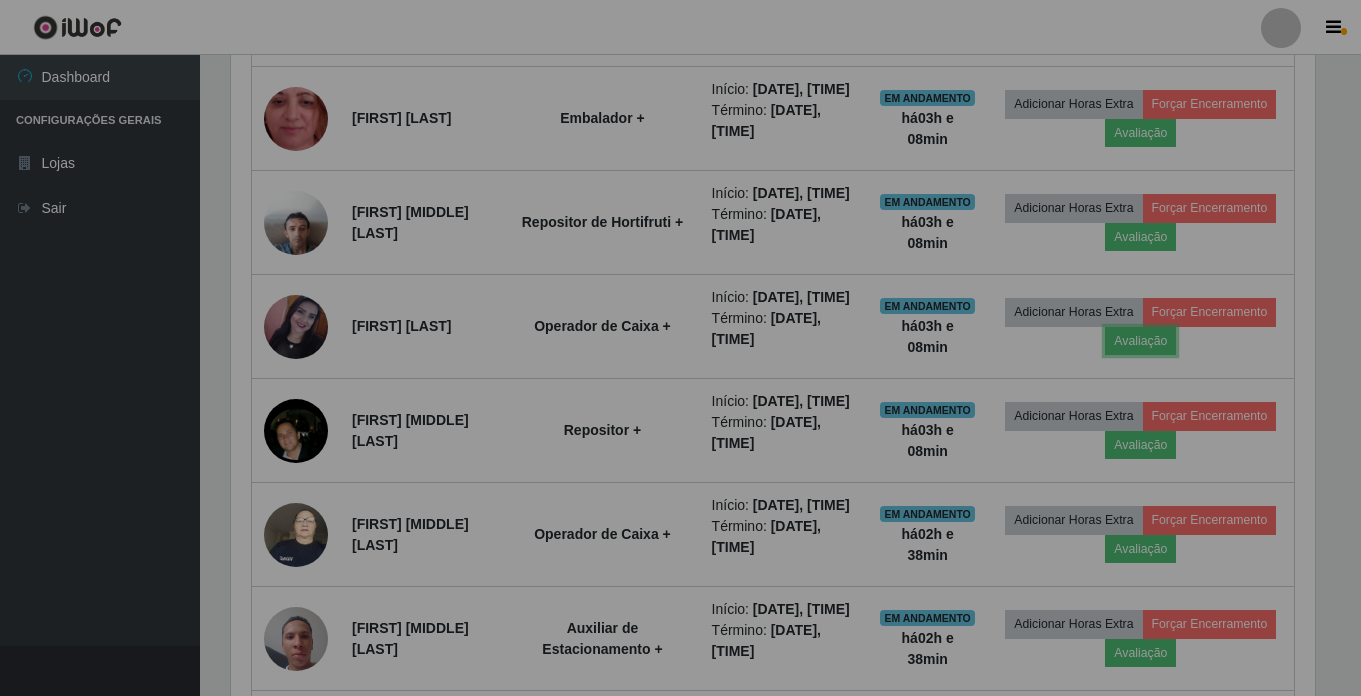 scroll, scrollTop: 999585, scrollLeft: 998901, axis: both 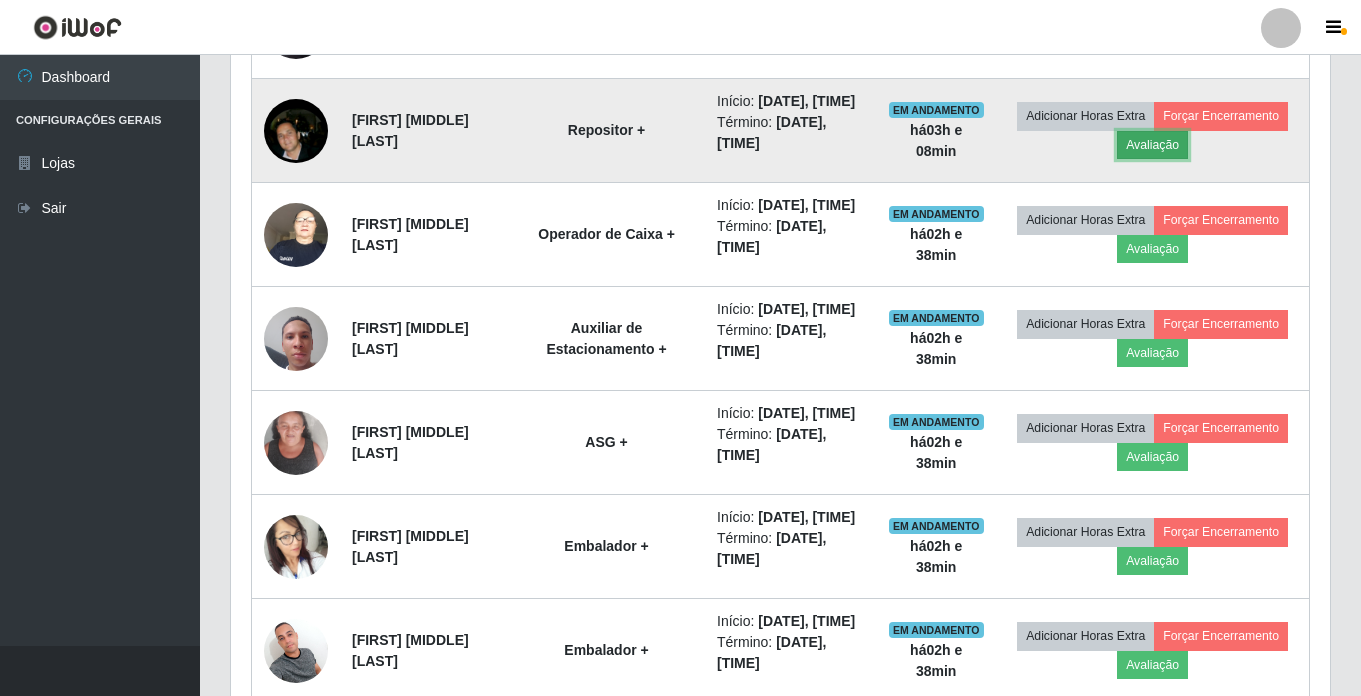 click on "Avaliação" at bounding box center (1152, 145) 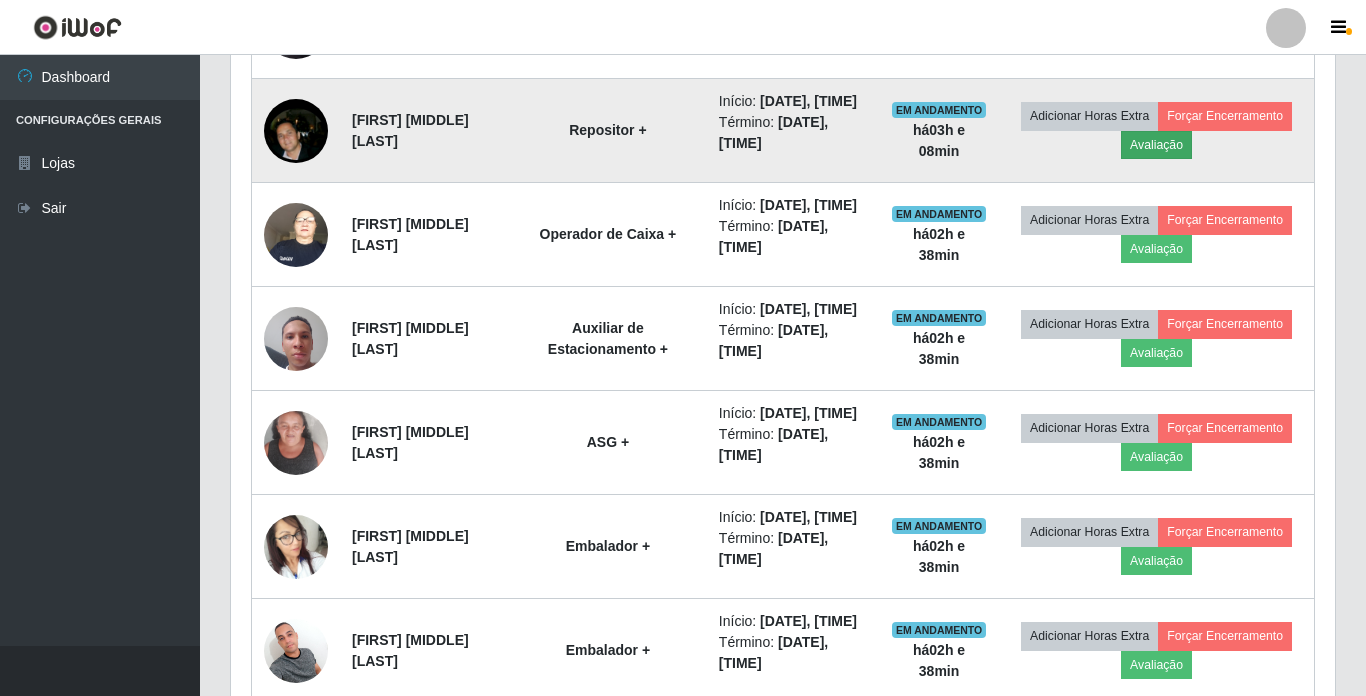 scroll, scrollTop: 999585, scrollLeft: 998911, axis: both 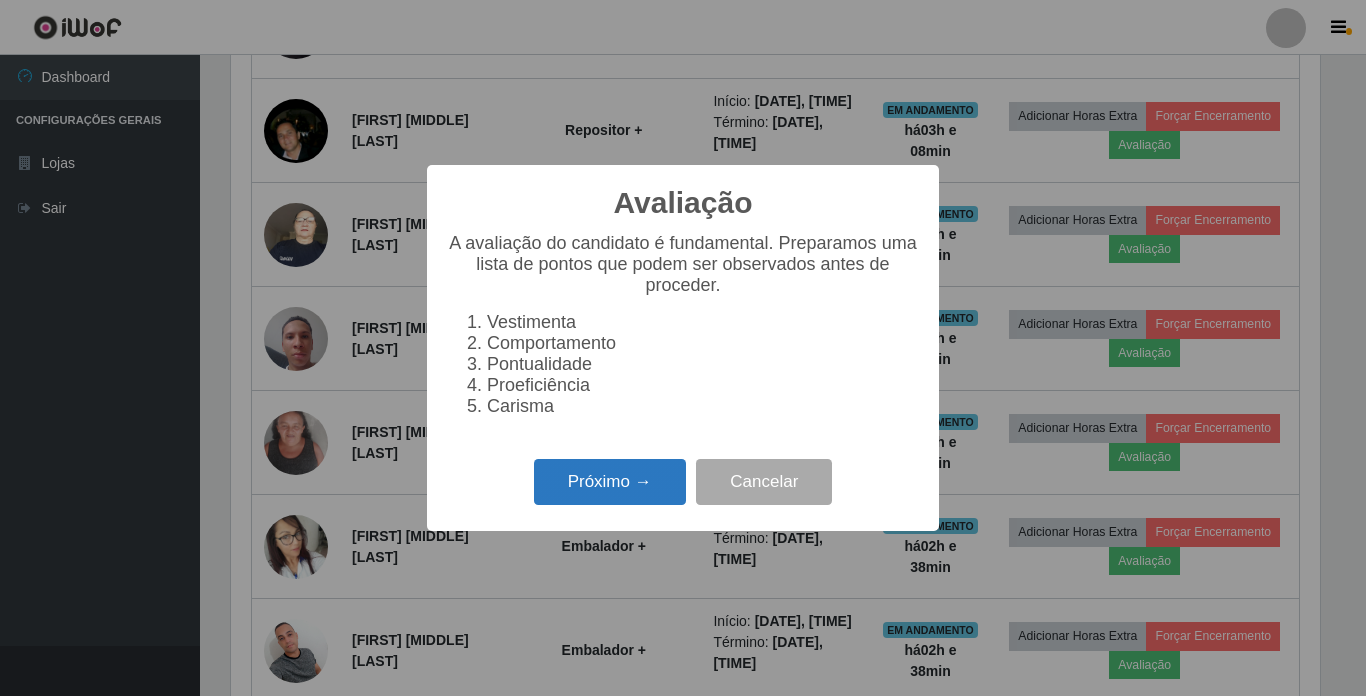click on "Próximo →" at bounding box center (610, 482) 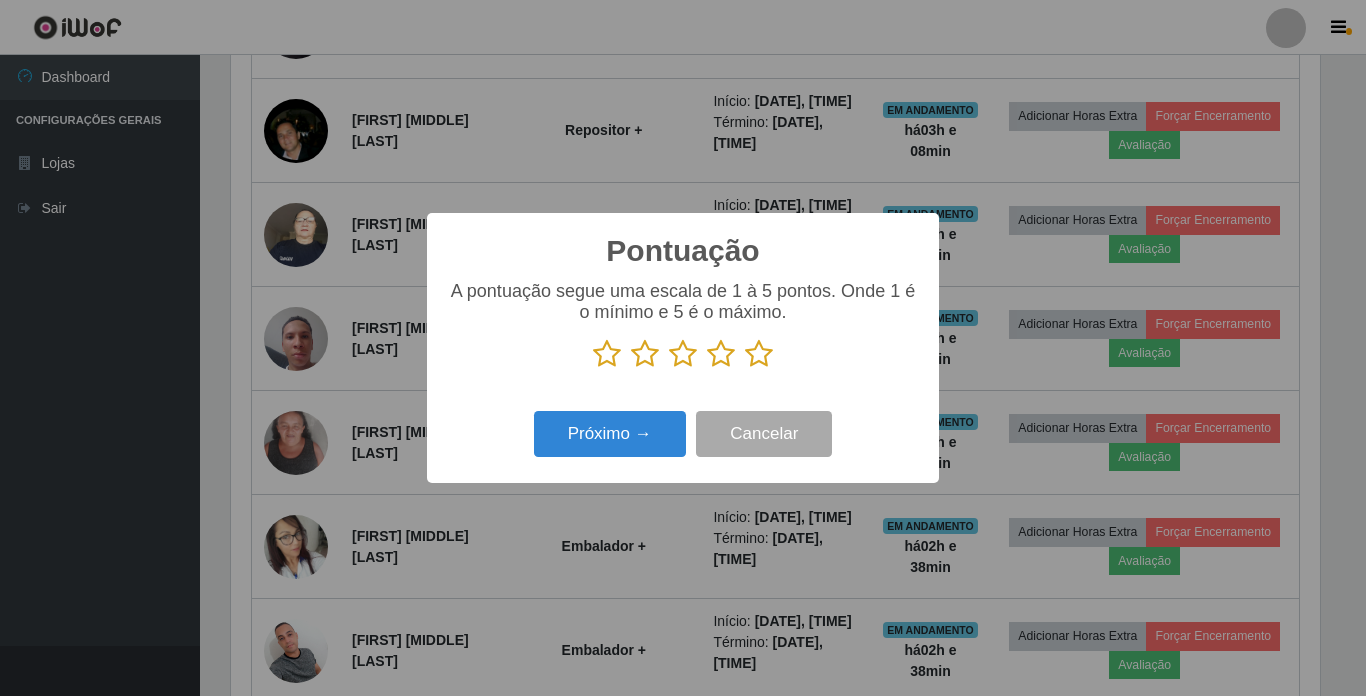 scroll, scrollTop: 999585, scrollLeft: 998911, axis: both 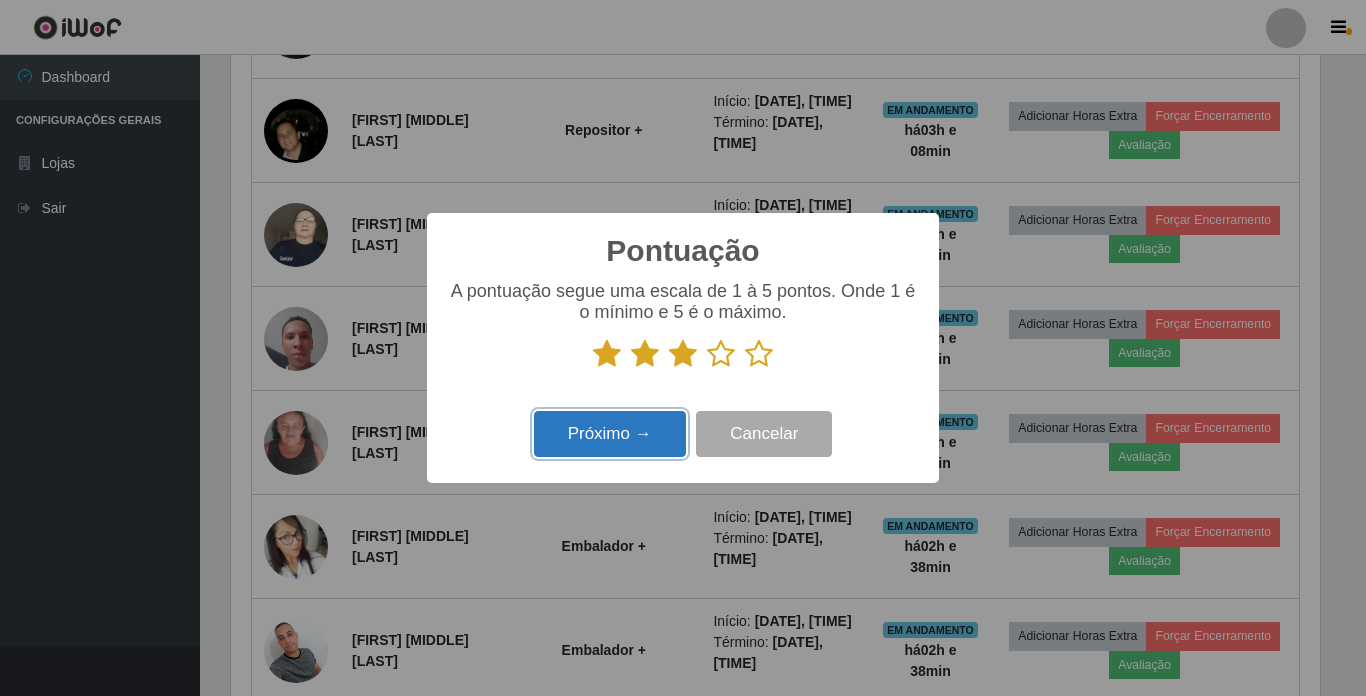 click on "Próximo →" at bounding box center (610, 434) 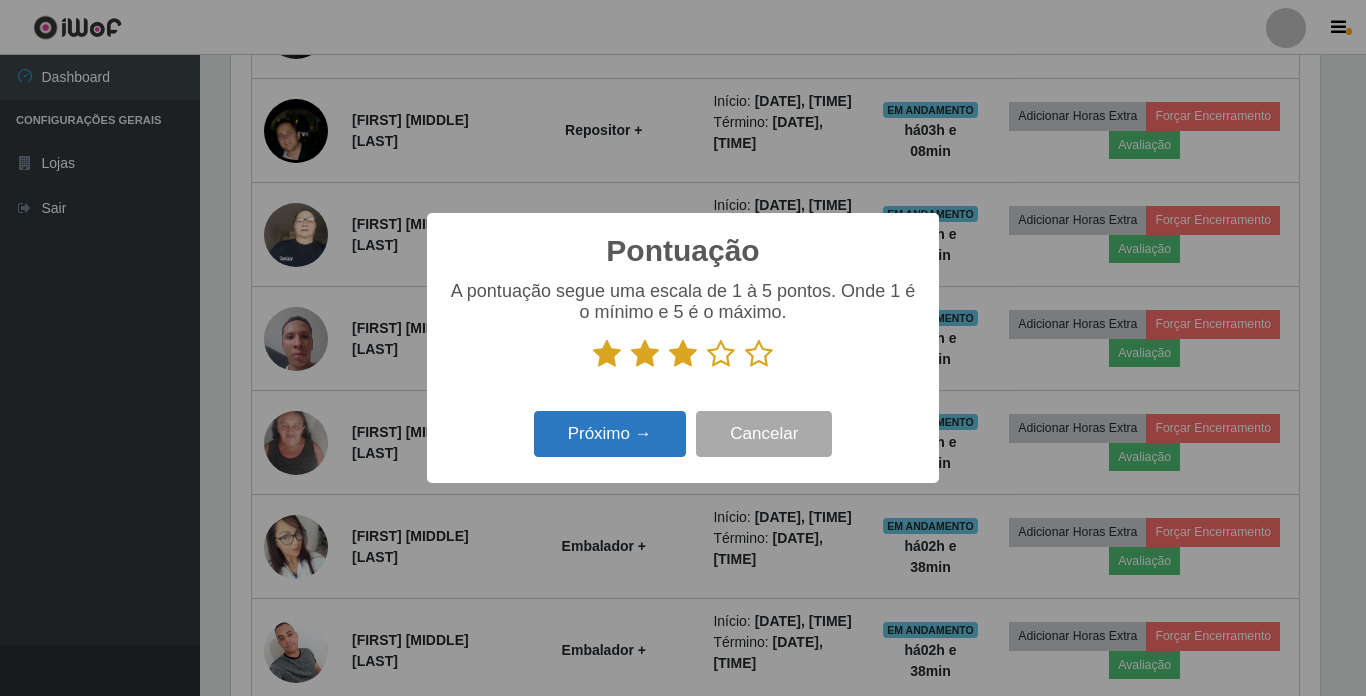 scroll 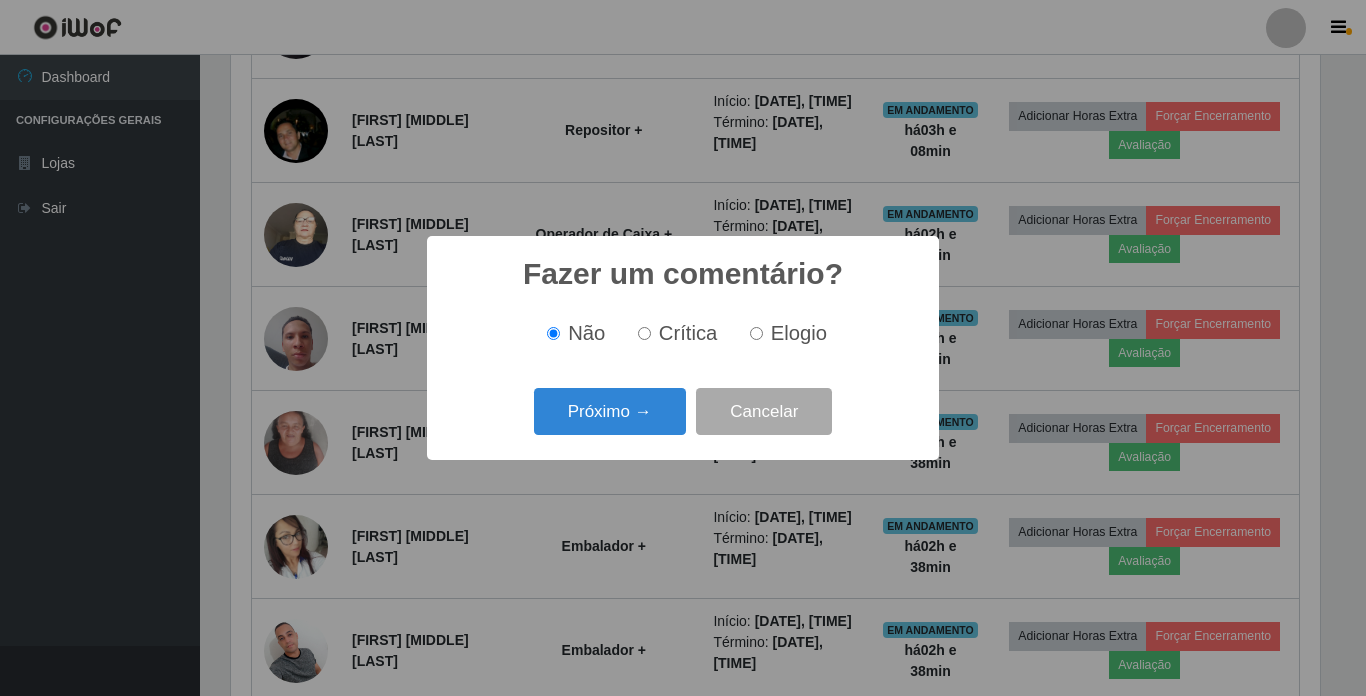 click on "Crítica" at bounding box center (644, 333) 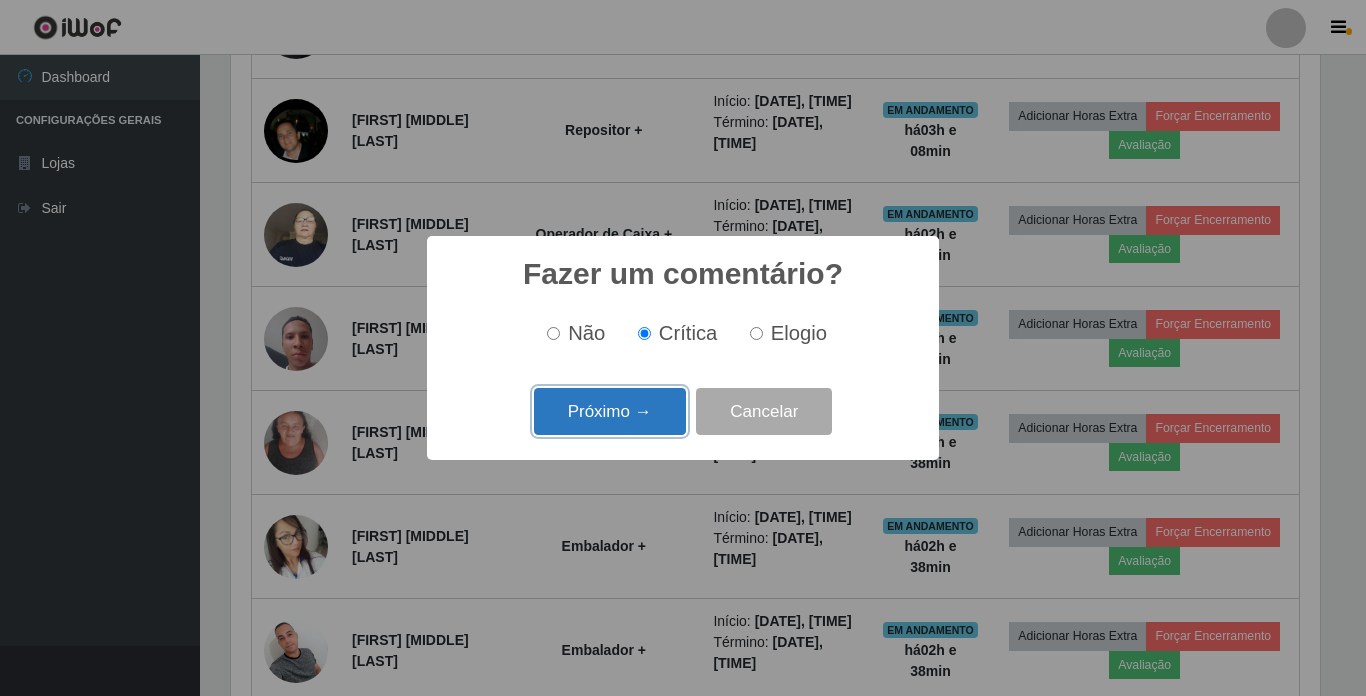 click on "Próximo →" at bounding box center [610, 411] 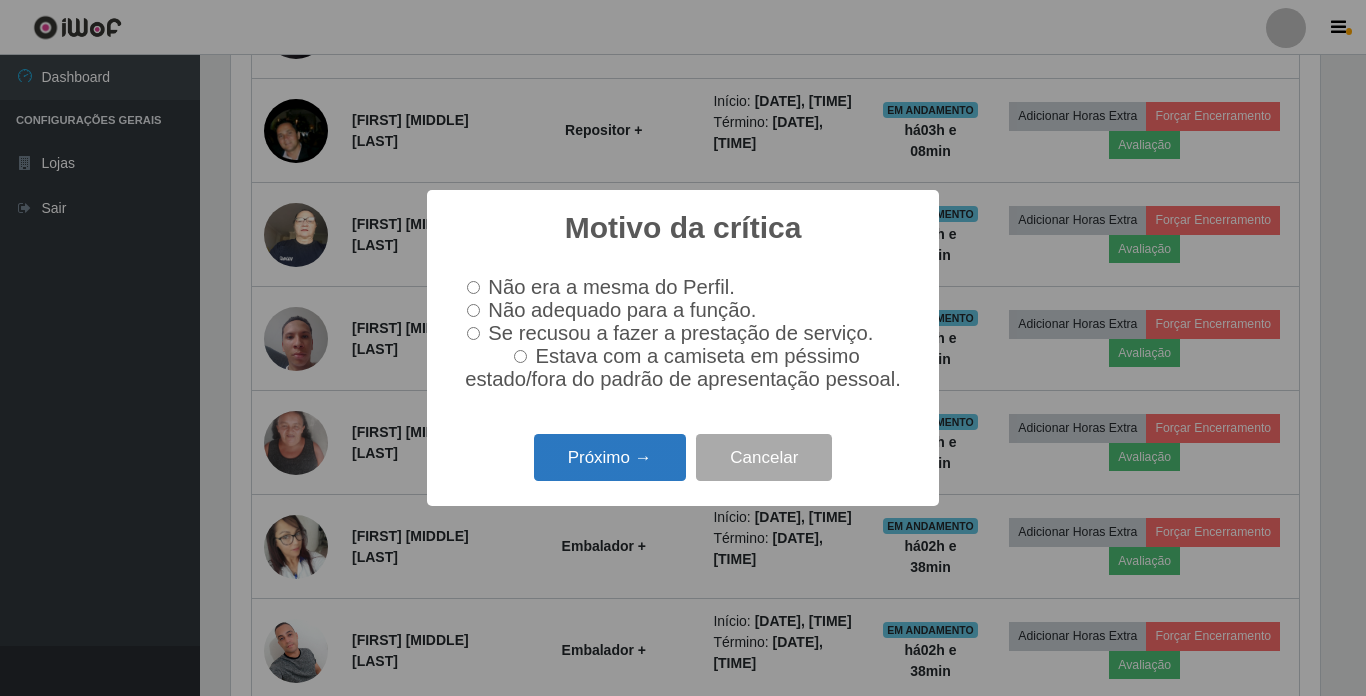 click on "Próximo →" at bounding box center [610, 457] 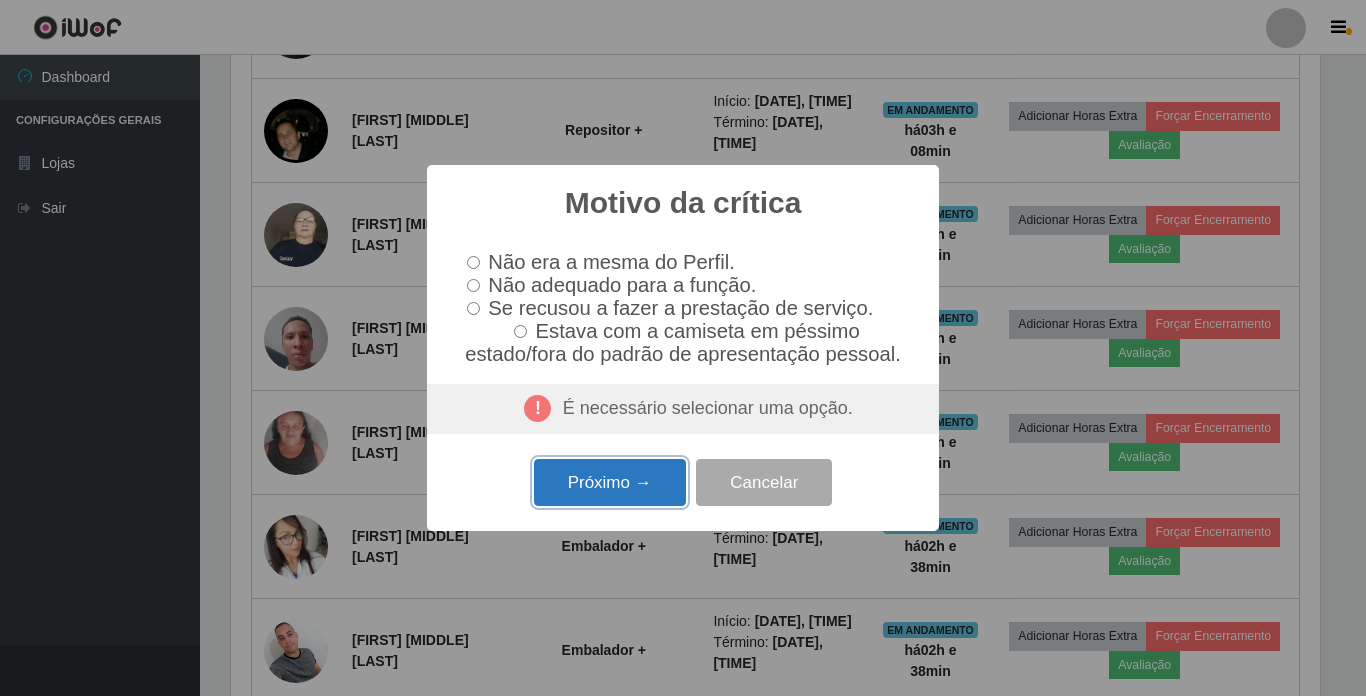click on "Próximo →" at bounding box center [610, 482] 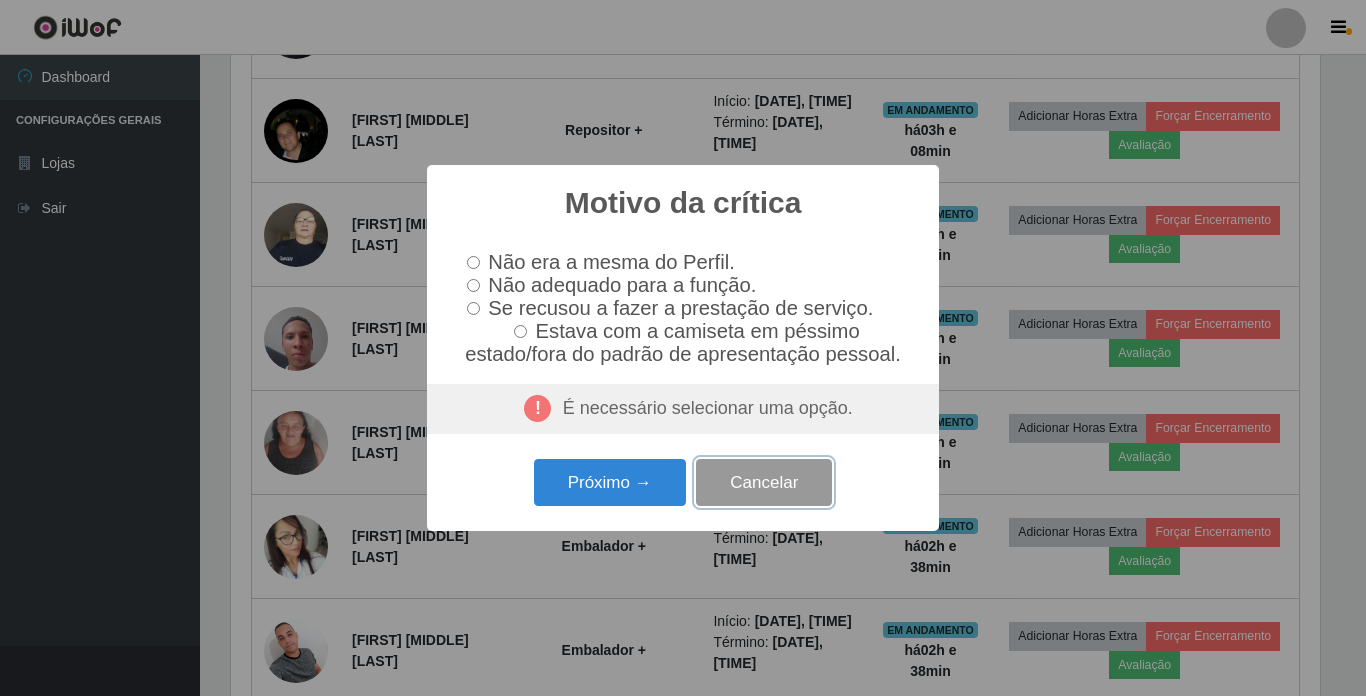 click on "Cancelar" at bounding box center [764, 482] 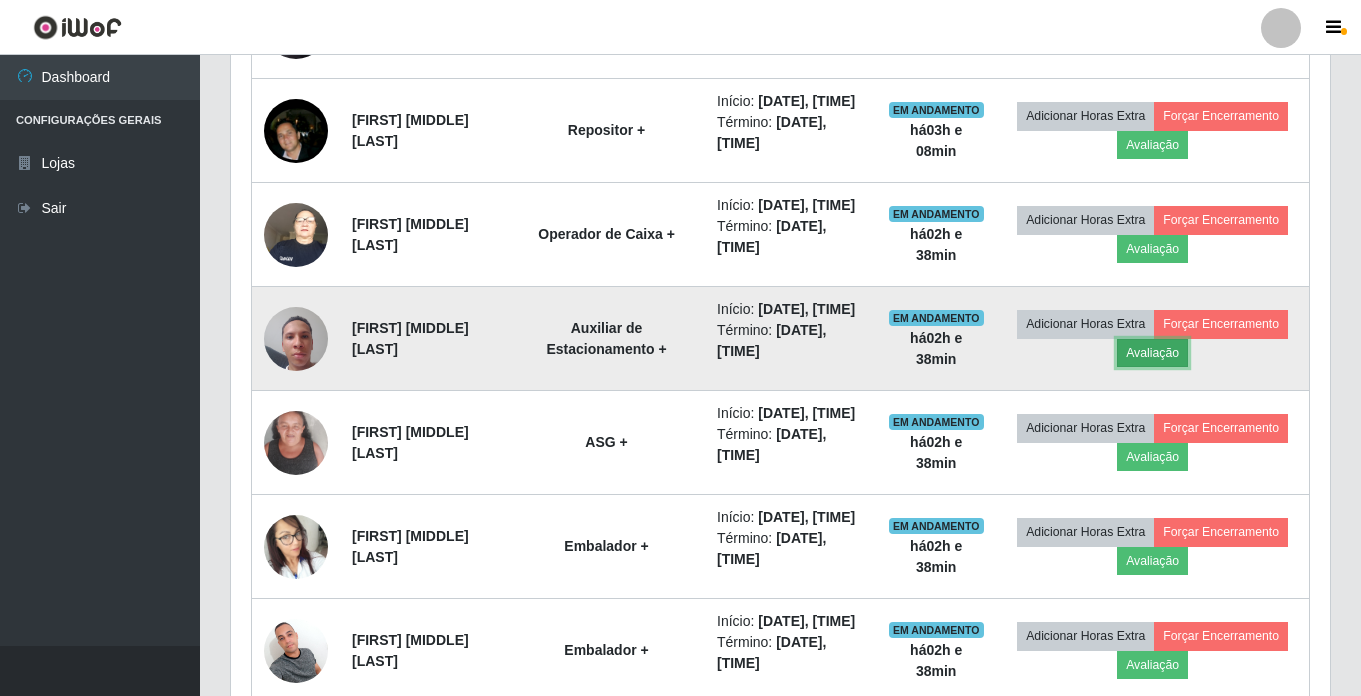 click on "Avaliação" at bounding box center (1152, 353) 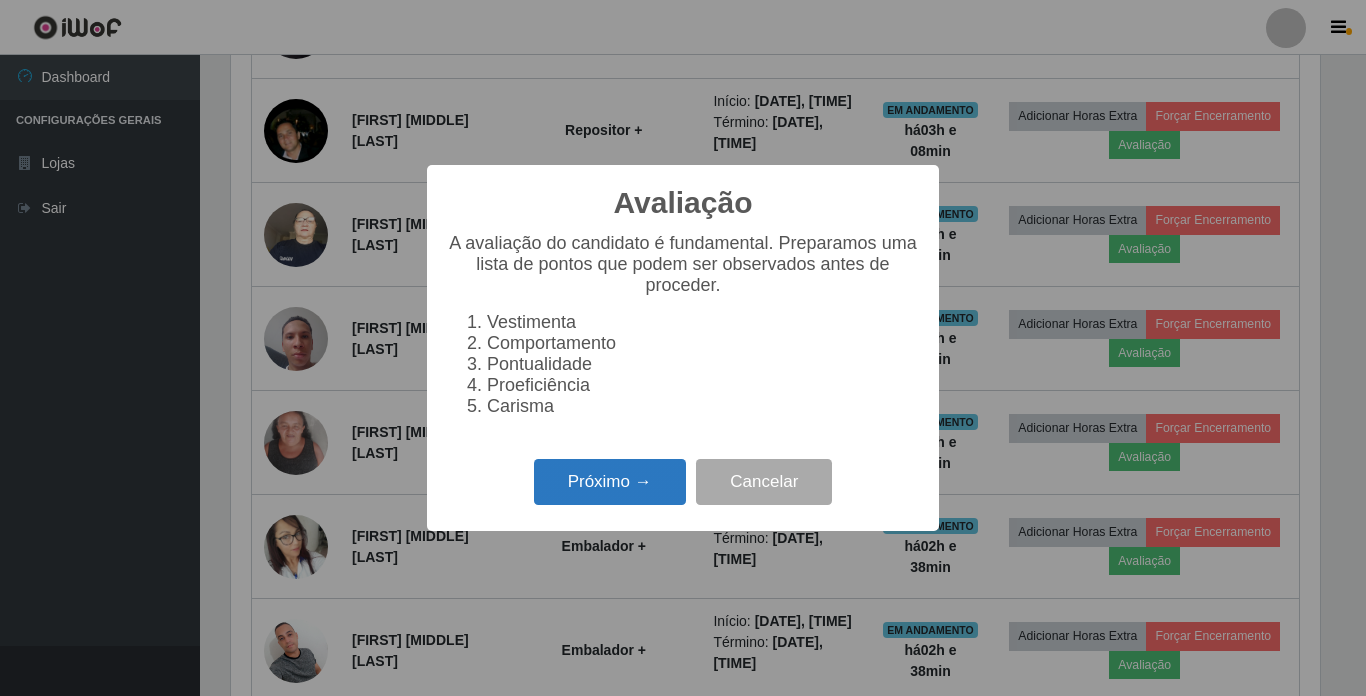 click on "Próximo →" at bounding box center (610, 482) 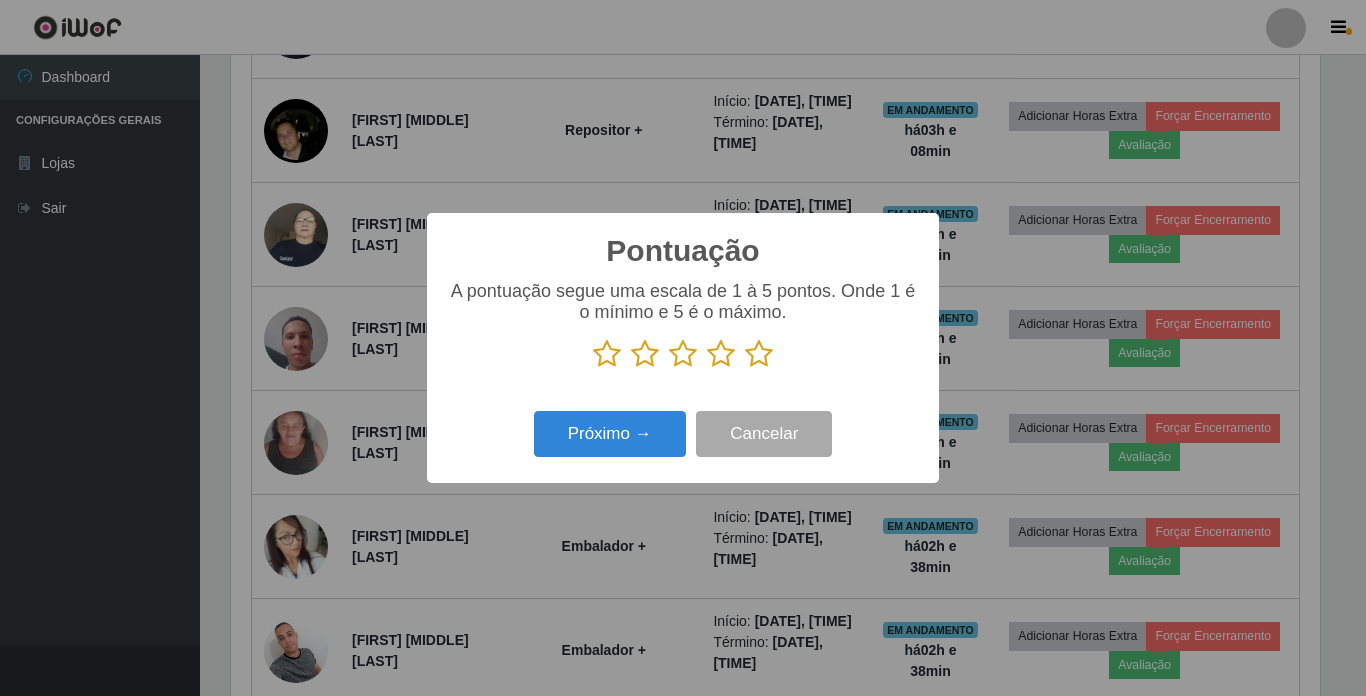 click at bounding box center (759, 354) 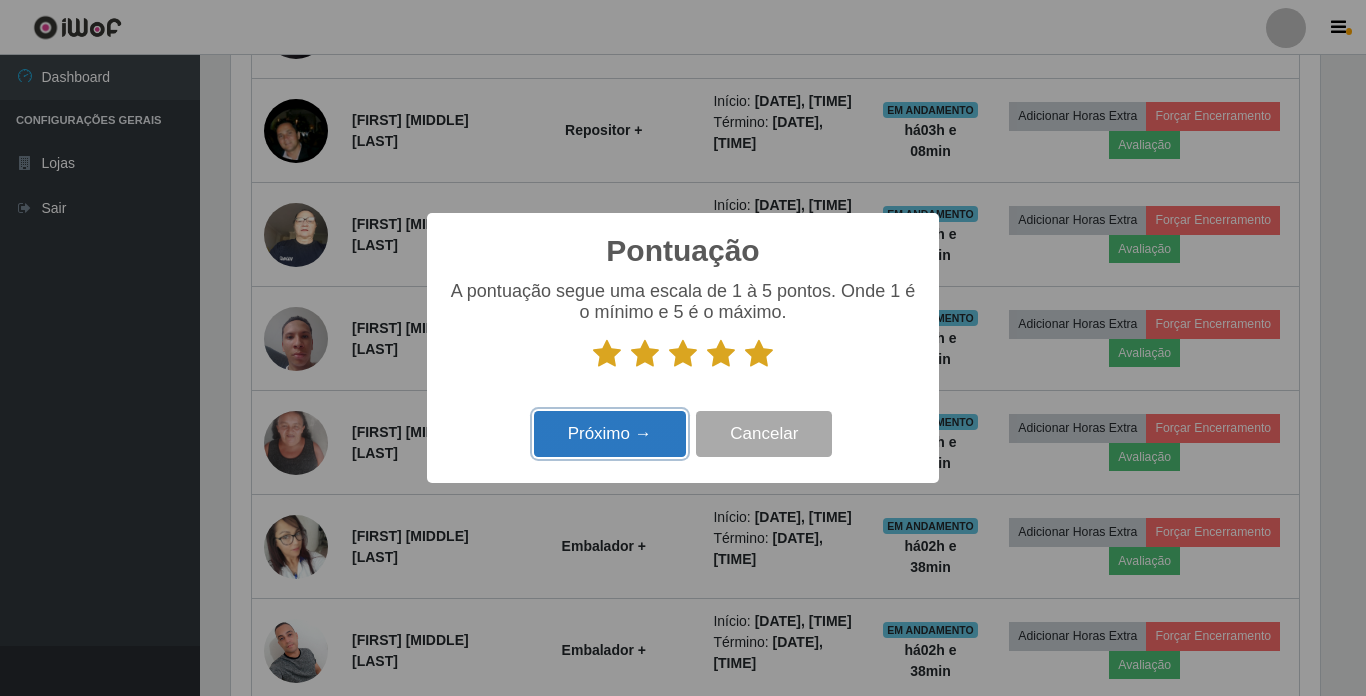 click on "Próximo →" at bounding box center (610, 434) 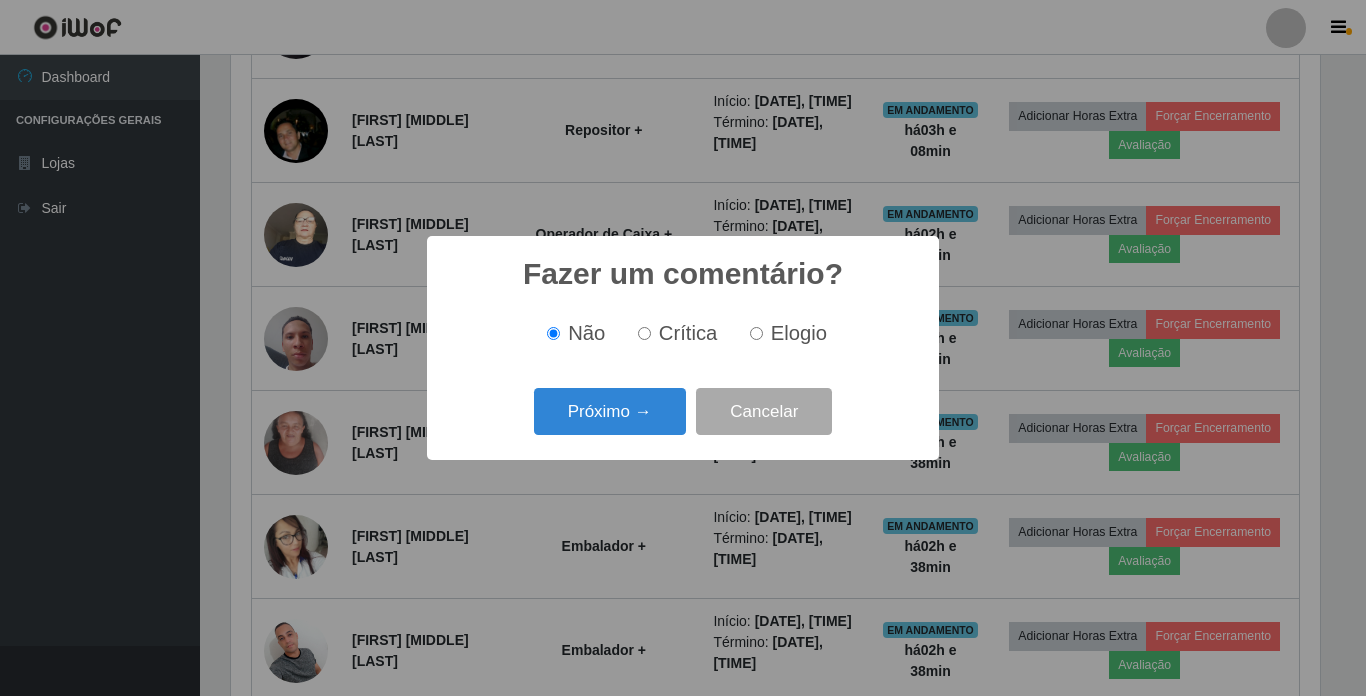 click on "Elogio" at bounding box center (756, 333) 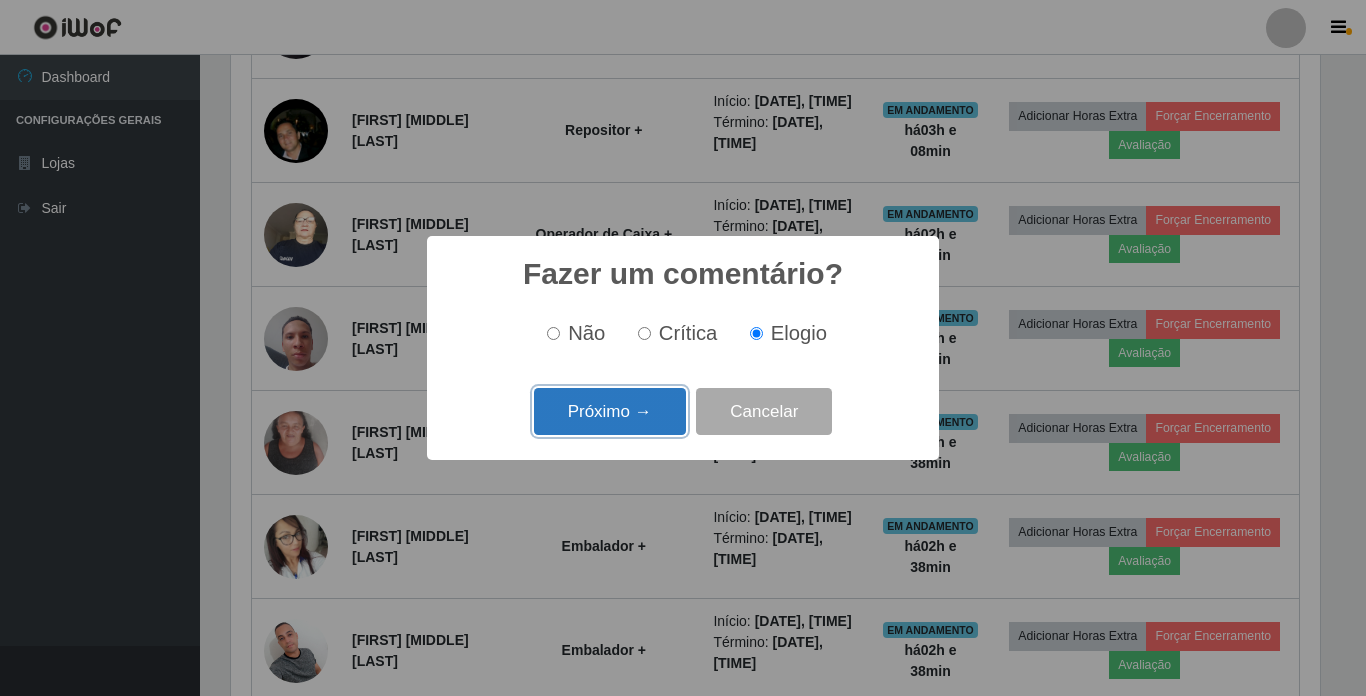 click on "Próximo →" at bounding box center (610, 411) 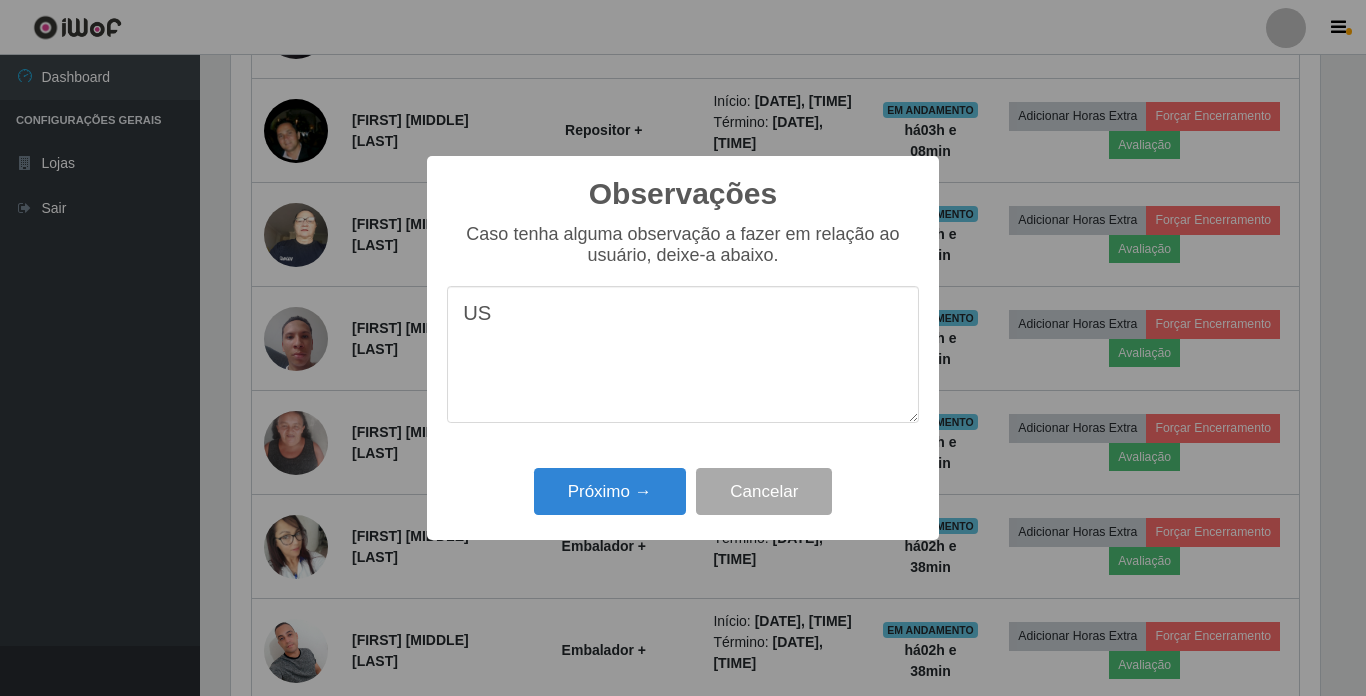 type on "U" 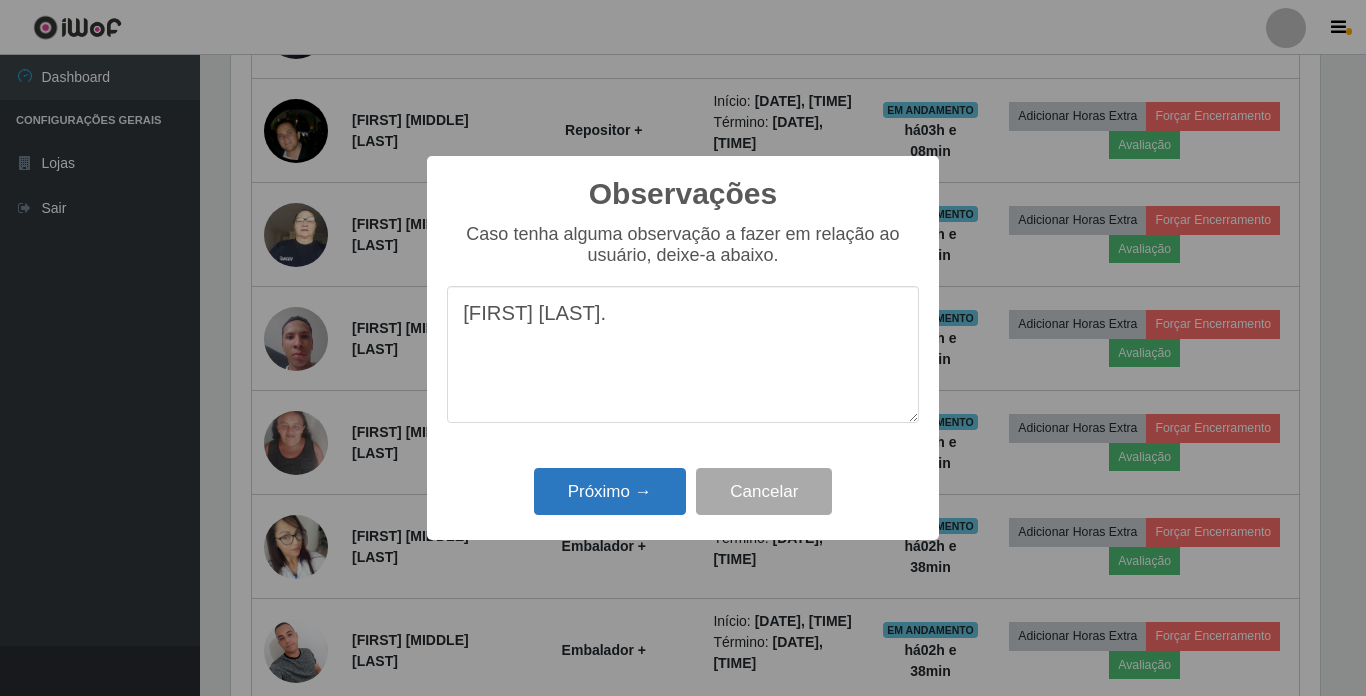 type on "[FIRST] [LAST]." 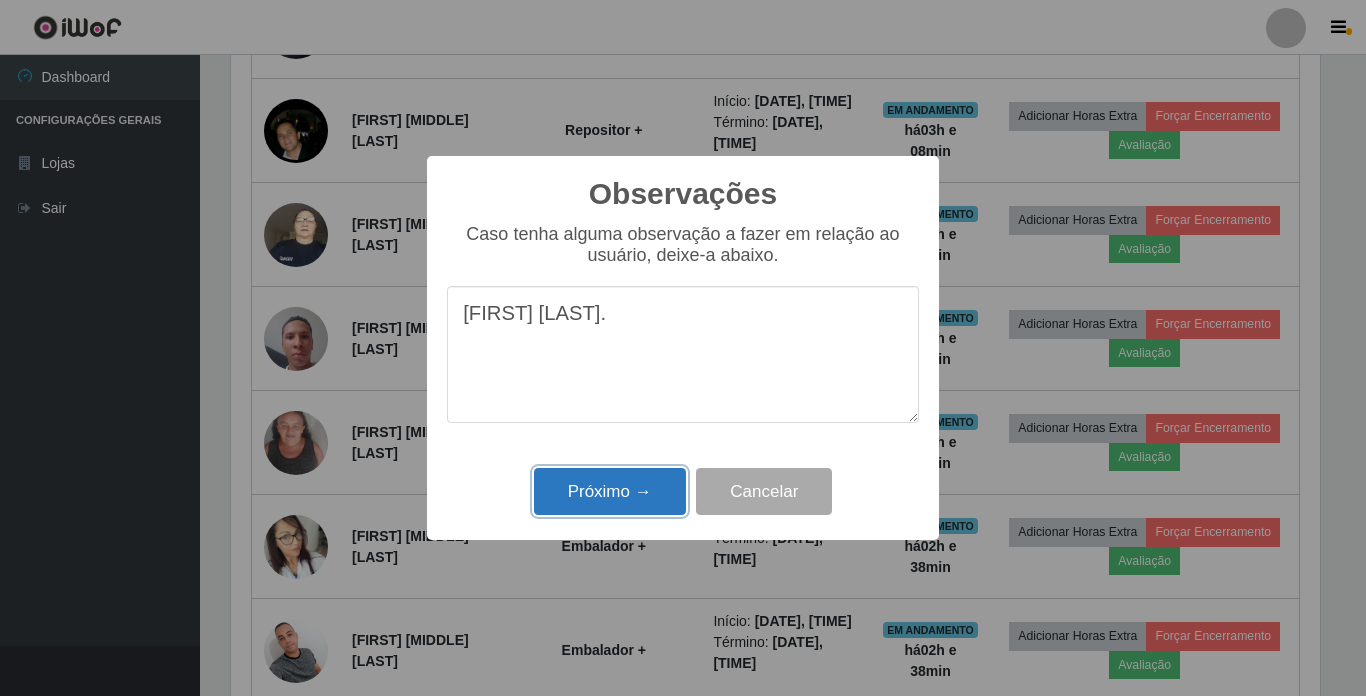 click on "Próximo →" at bounding box center [610, 491] 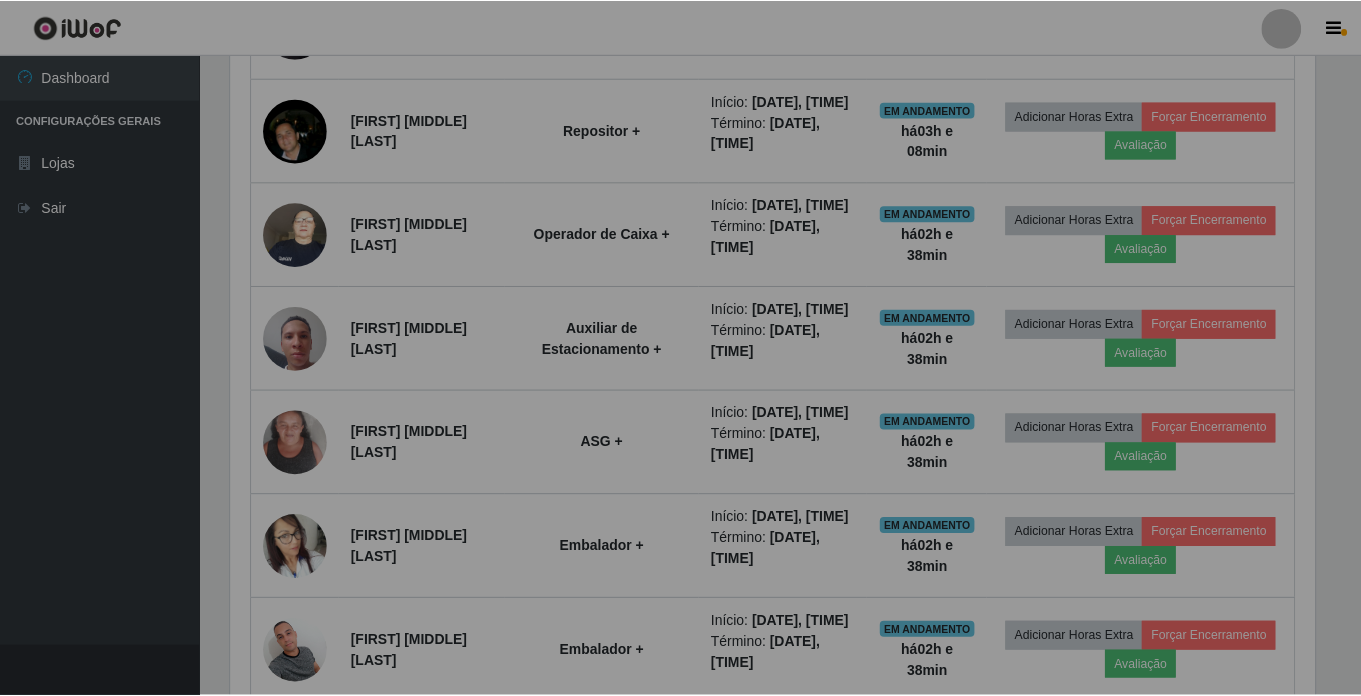 scroll, scrollTop: 999585, scrollLeft: 998901, axis: both 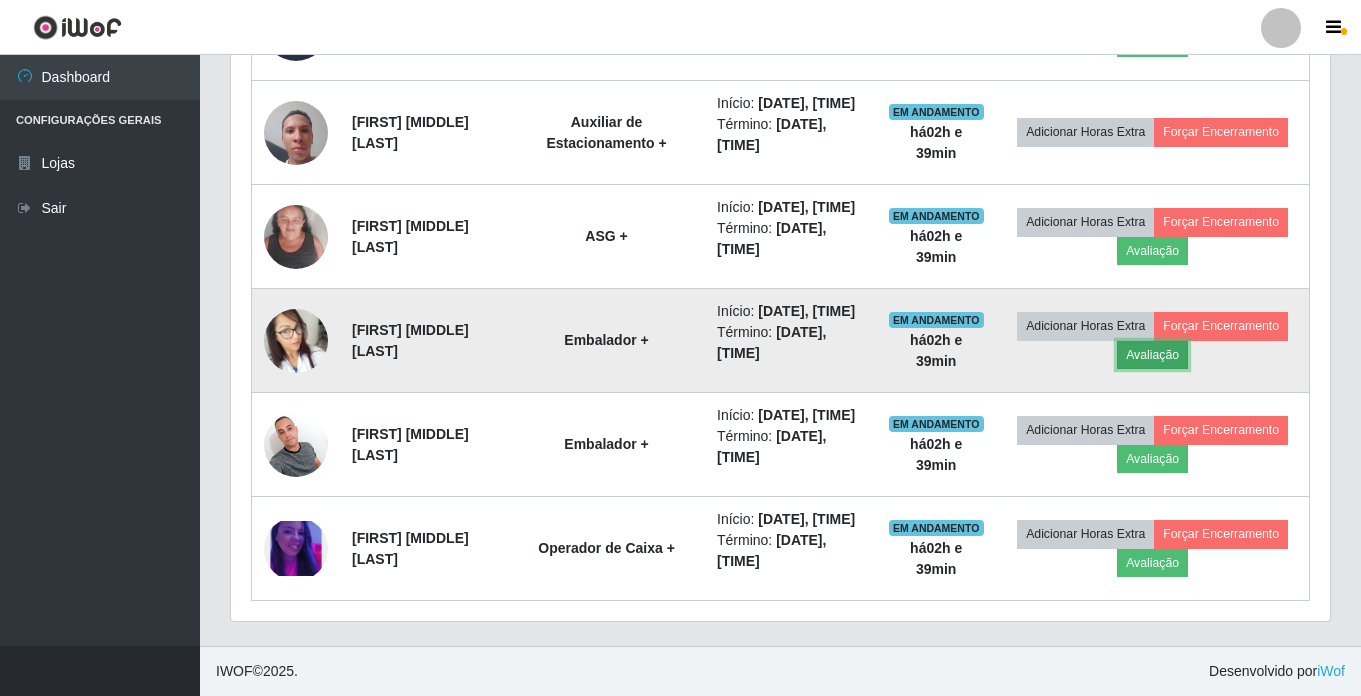 click on "Avaliação" at bounding box center (1152, 355) 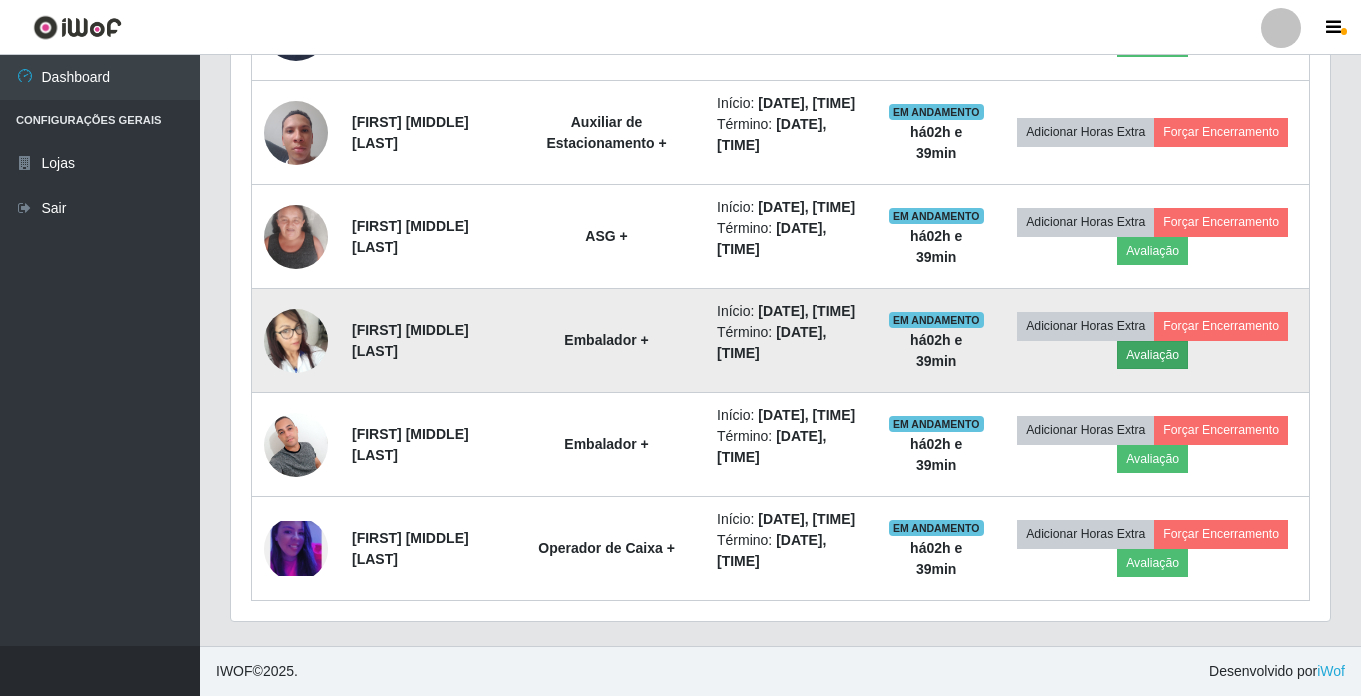 scroll, scrollTop: 999585, scrollLeft: 998911, axis: both 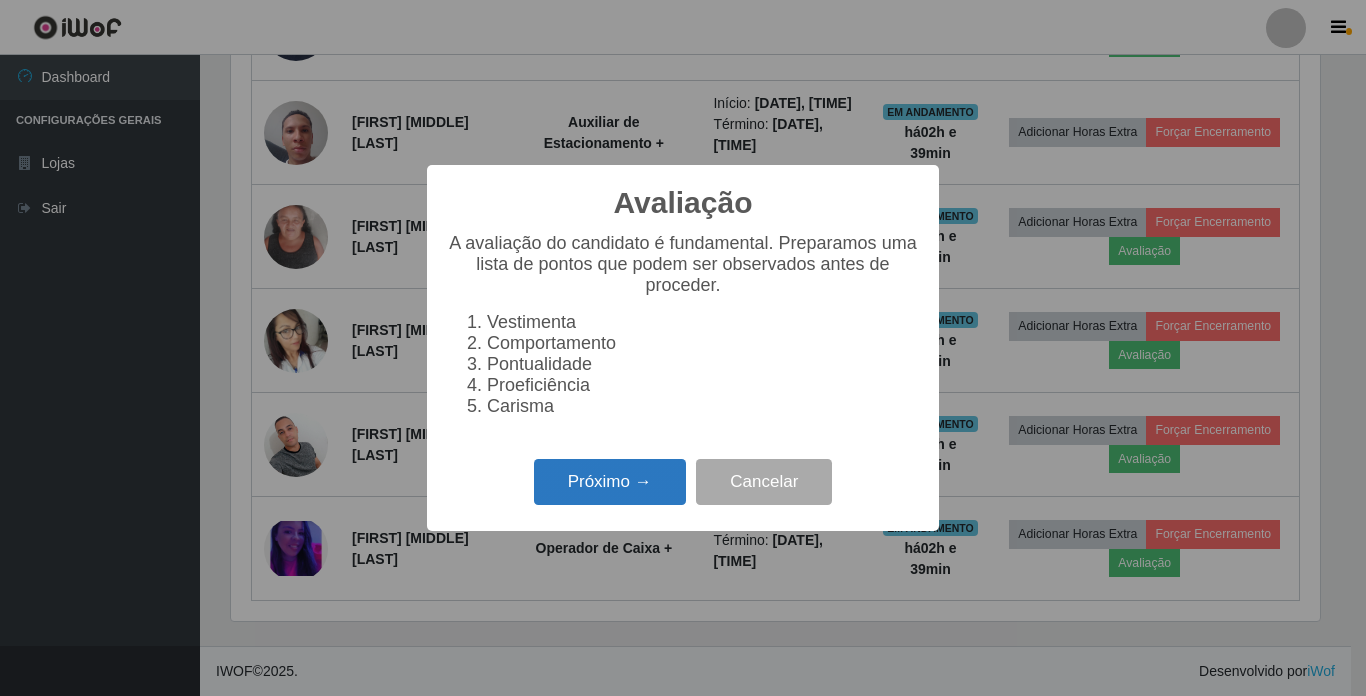 click on "Próximo →" at bounding box center [610, 482] 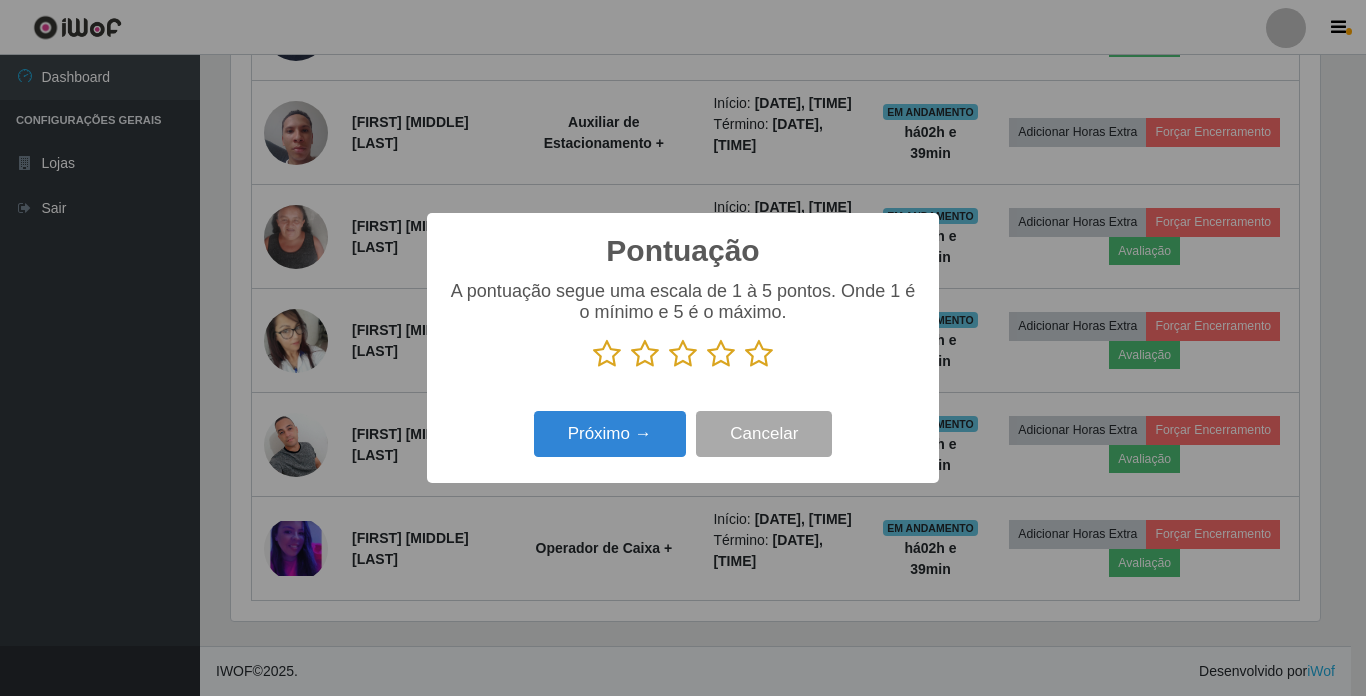 scroll, scrollTop: 999585, scrollLeft: 998911, axis: both 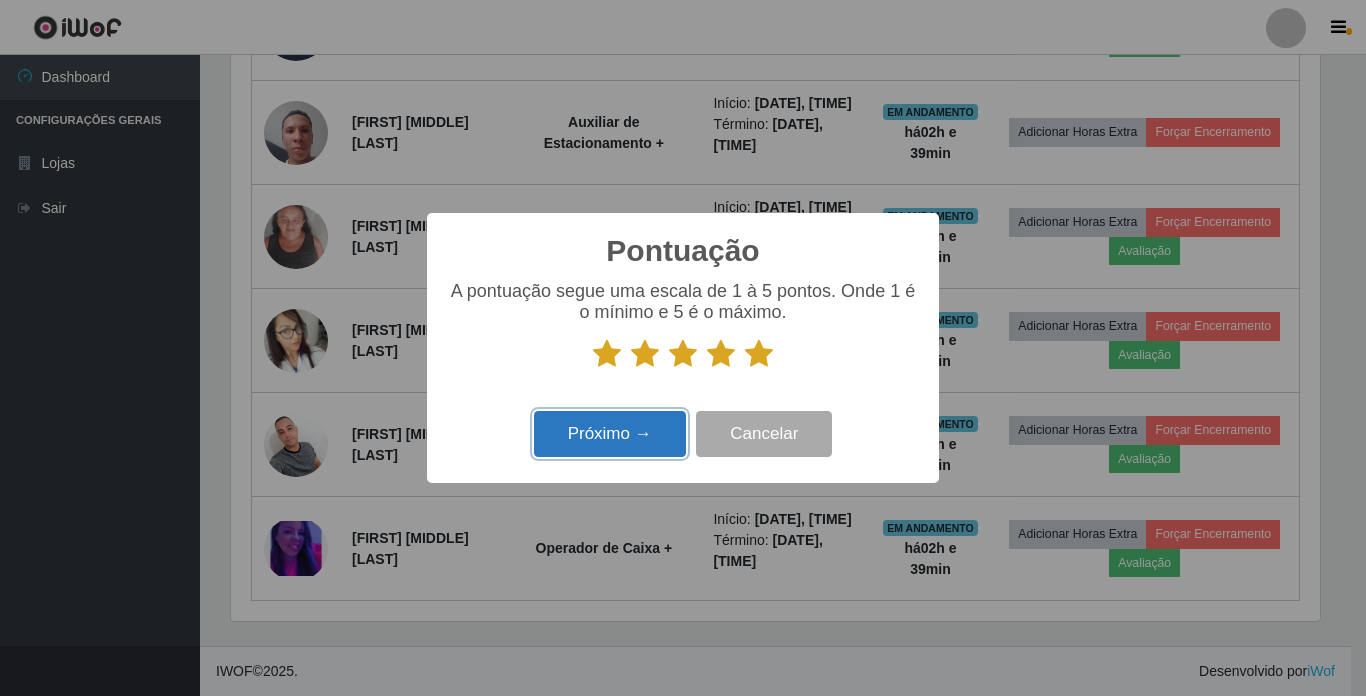 click on "Próximo →" at bounding box center (610, 434) 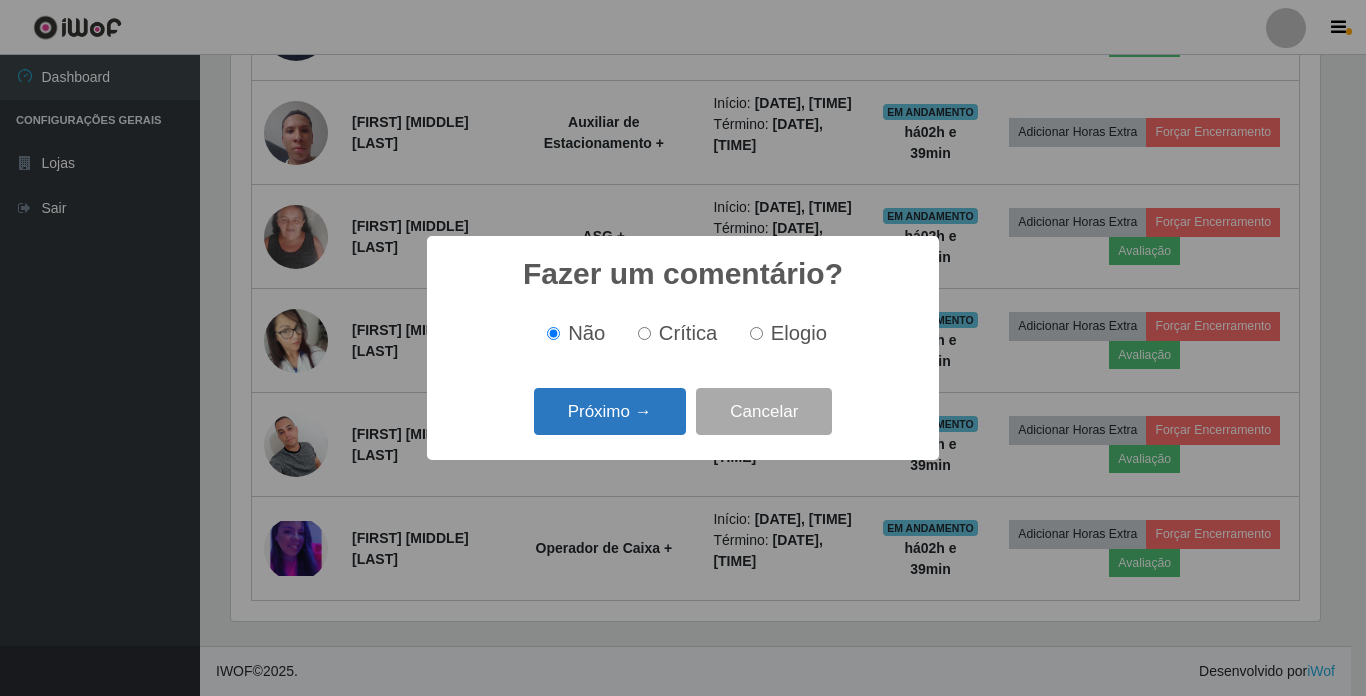 click on "Próximo →" at bounding box center [610, 411] 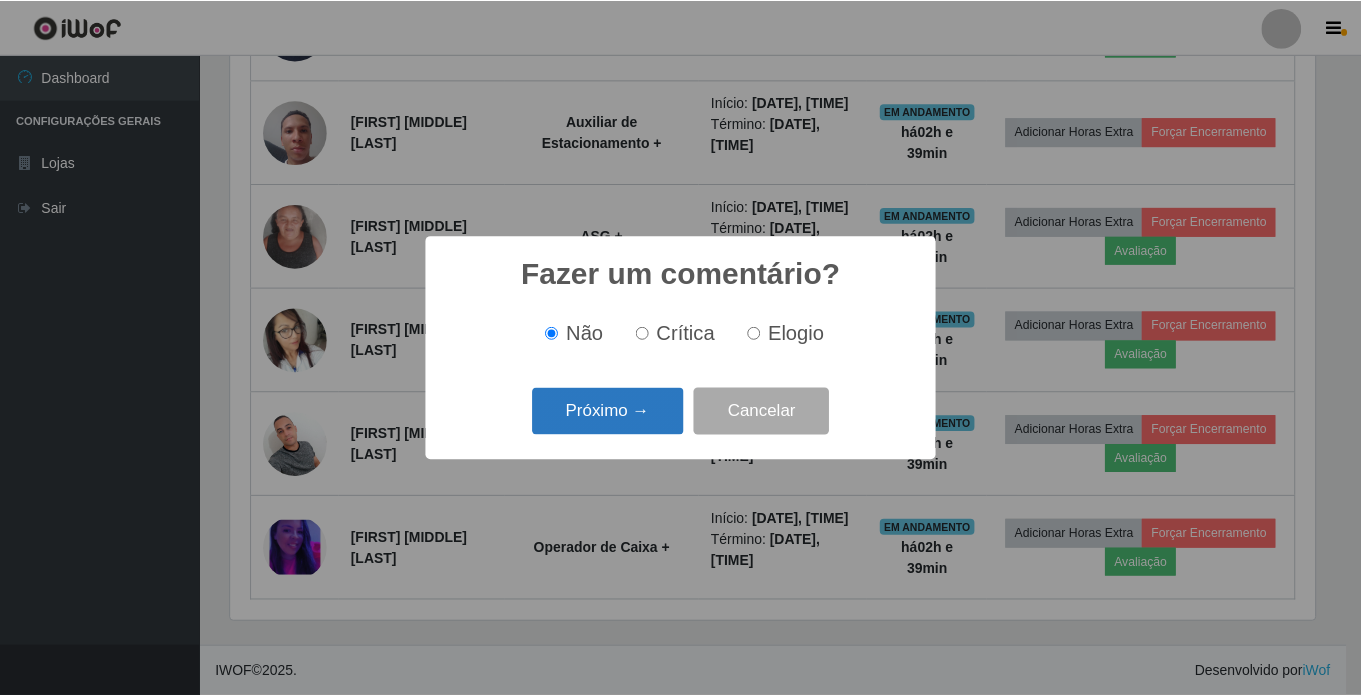 scroll, scrollTop: 999585, scrollLeft: 998911, axis: both 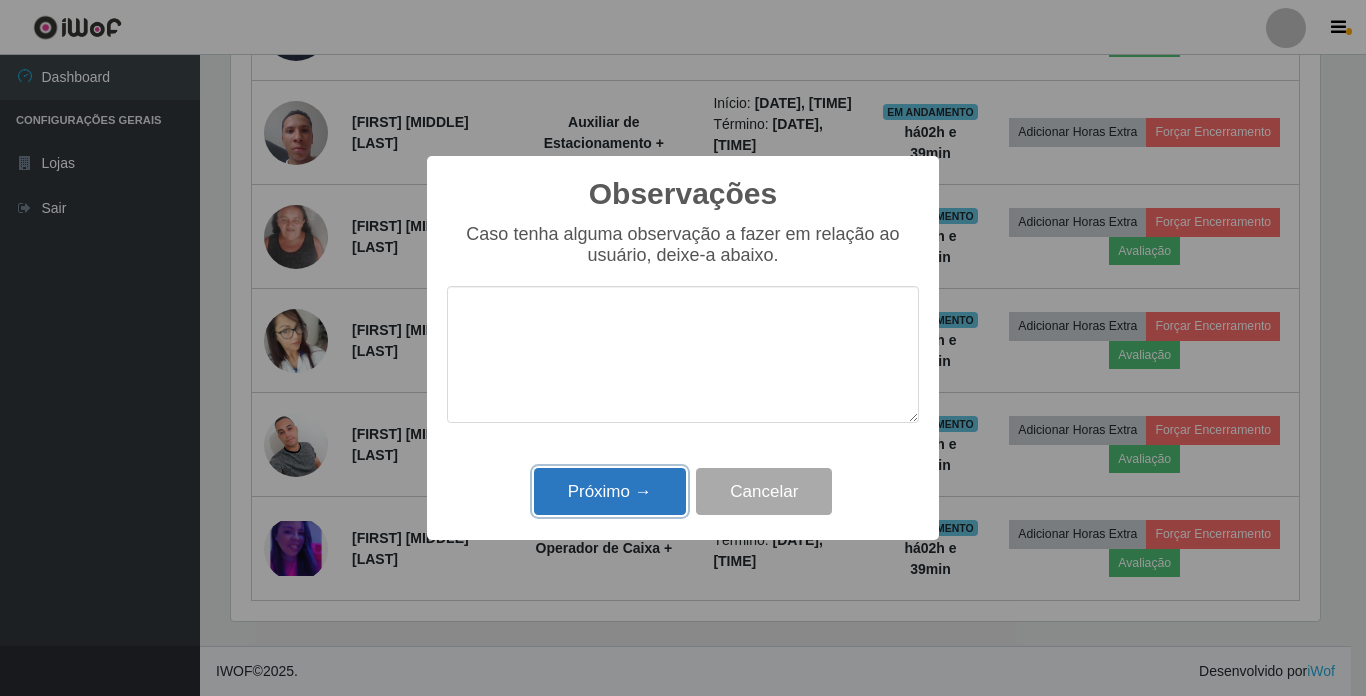 click on "Próximo →" at bounding box center [610, 491] 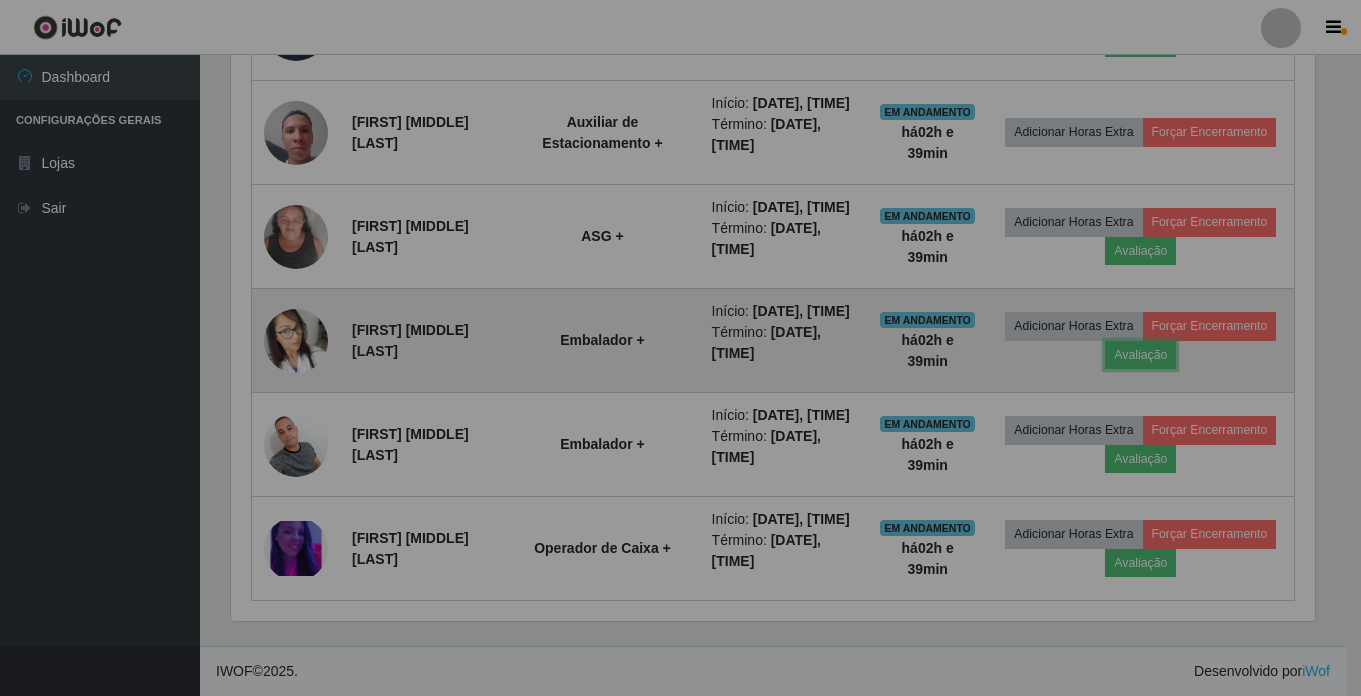 scroll, scrollTop: 999585, scrollLeft: 998901, axis: both 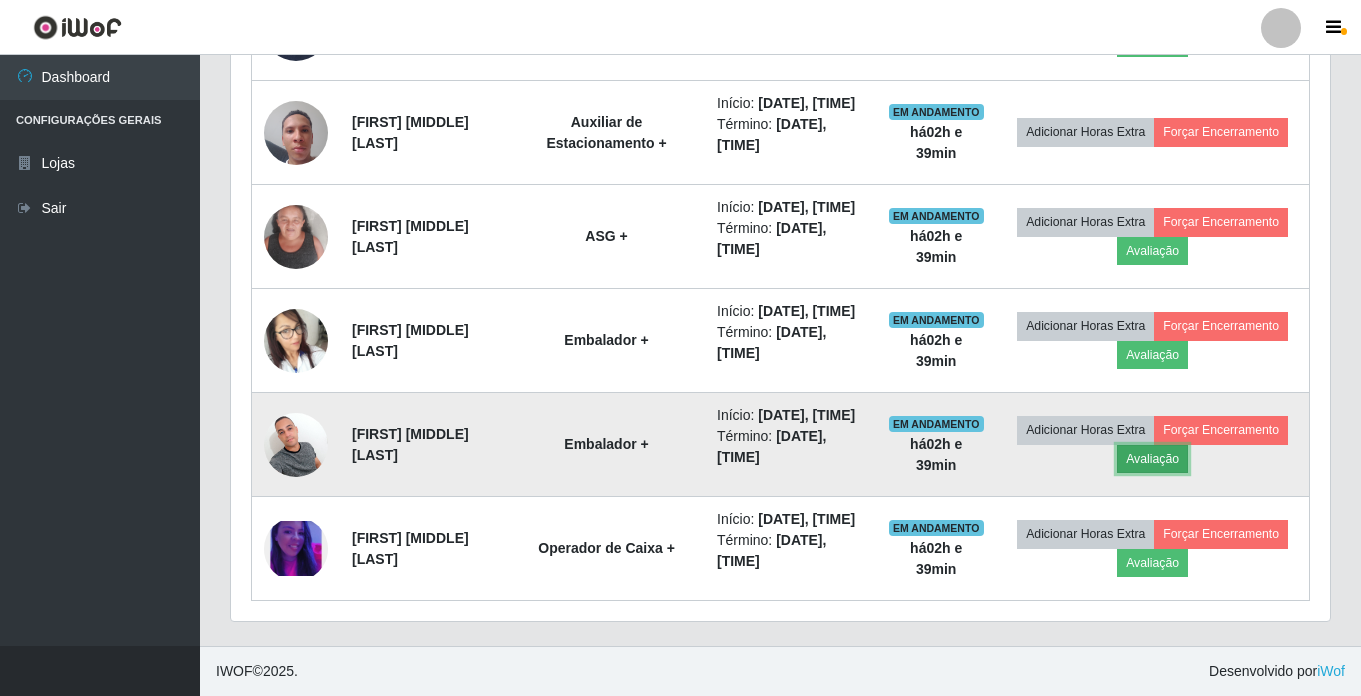 click on "Avaliação" at bounding box center (1152, 459) 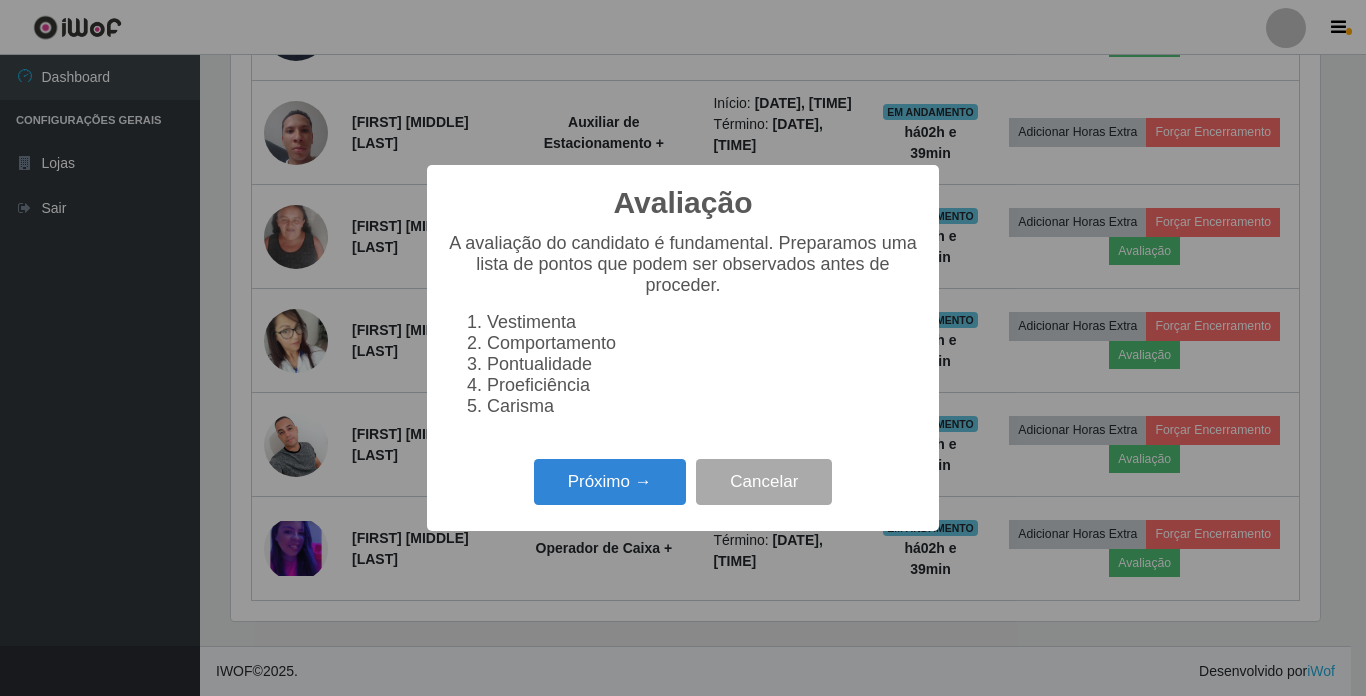 scroll, scrollTop: 999585, scrollLeft: 998911, axis: both 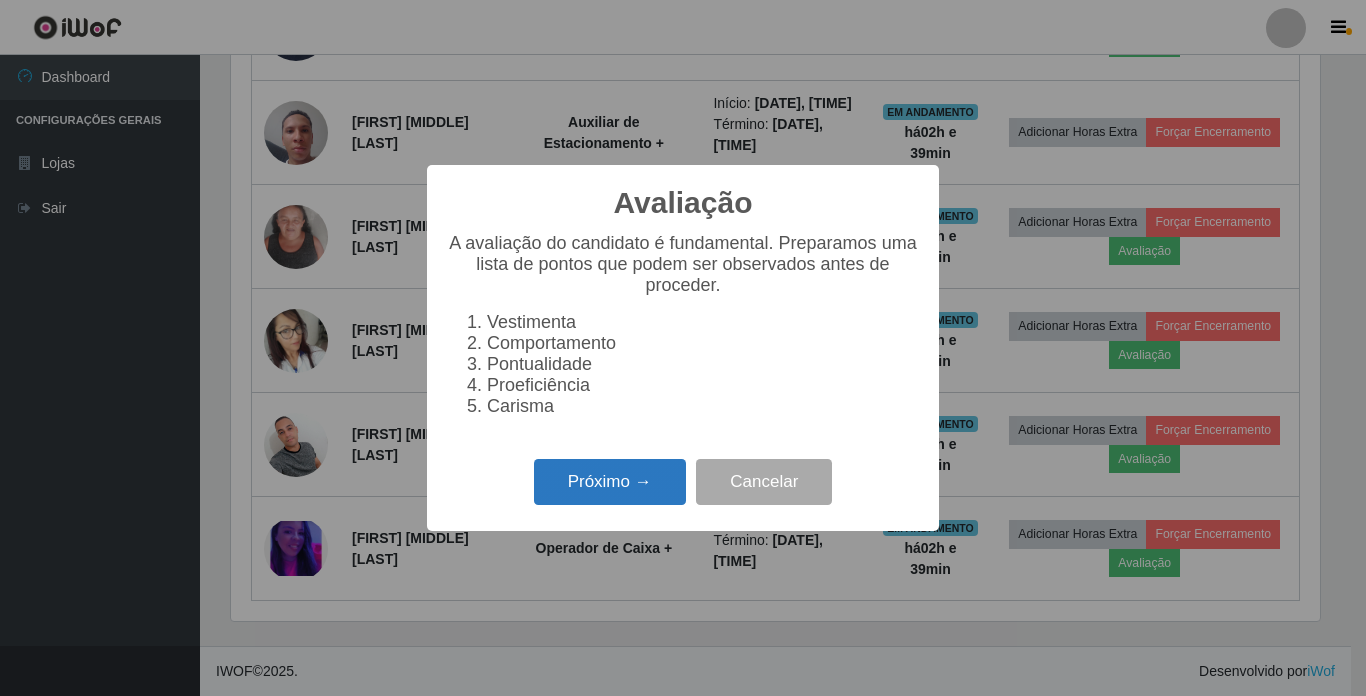 click on "Próximo →" at bounding box center (610, 482) 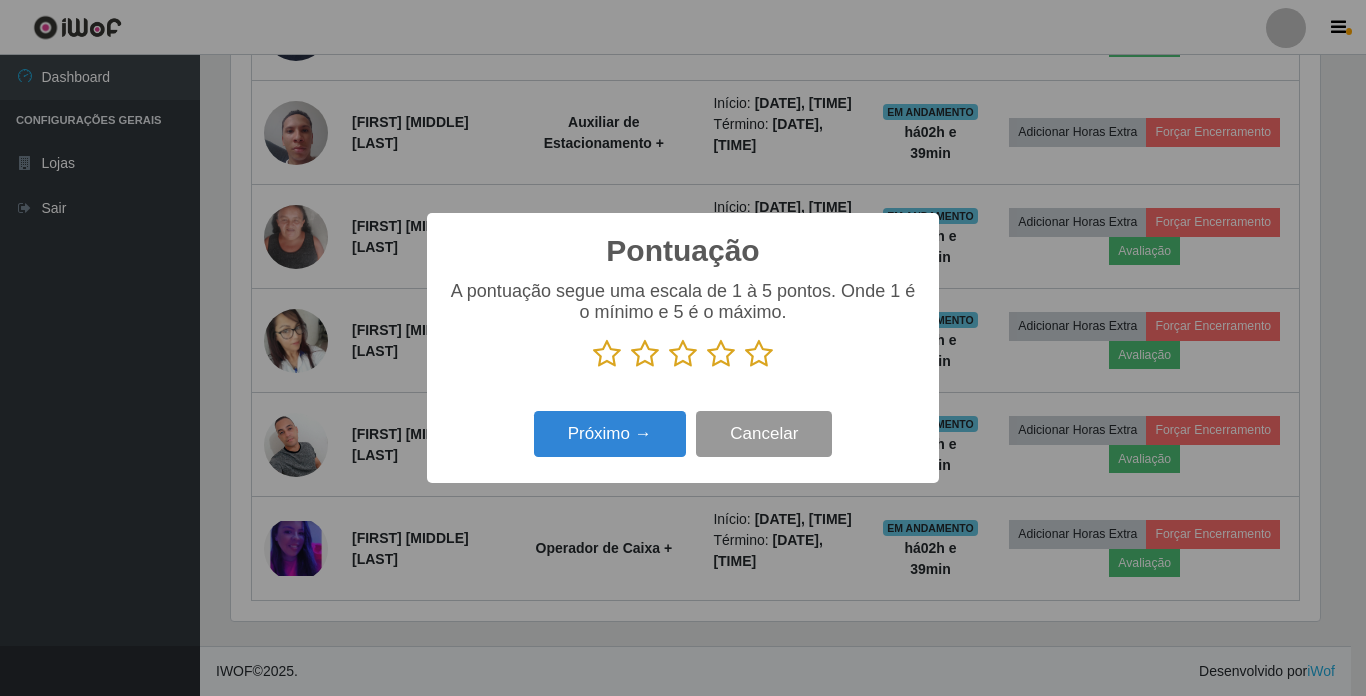 scroll, scrollTop: 999585, scrollLeft: 998911, axis: both 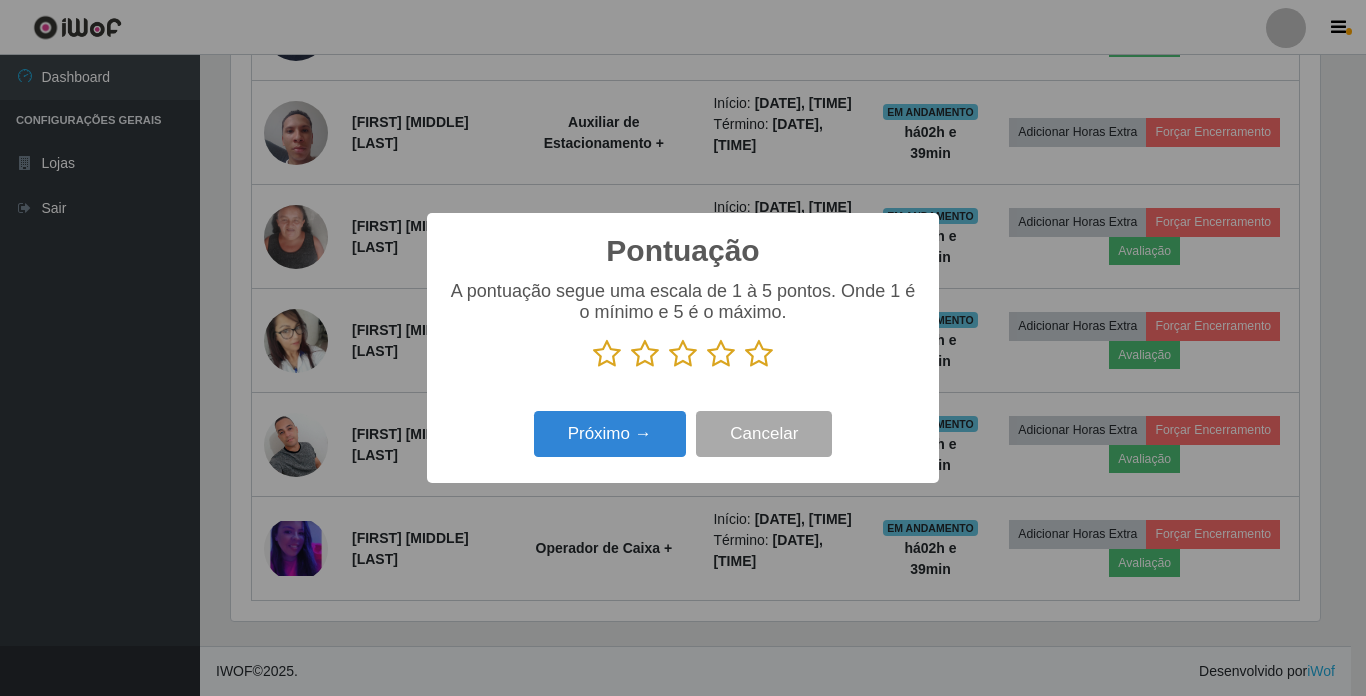 click at bounding box center [759, 354] 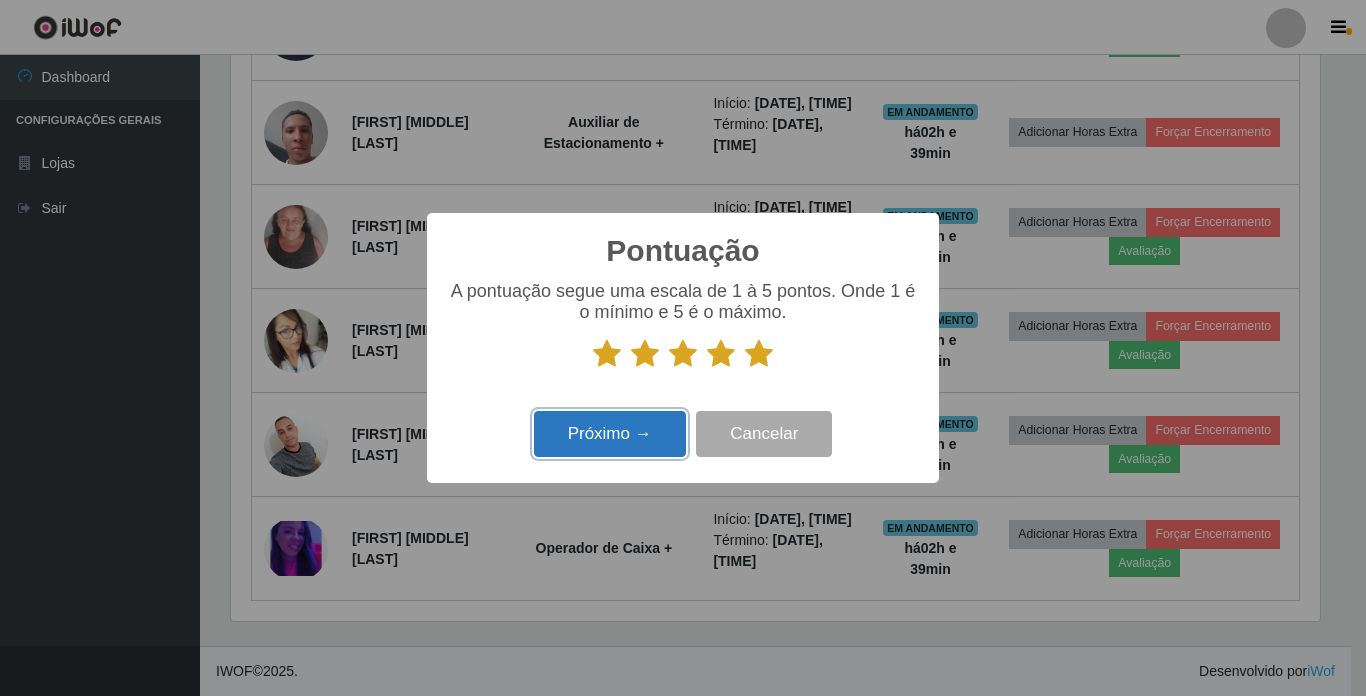 click on "Próximo →" at bounding box center (610, 434) 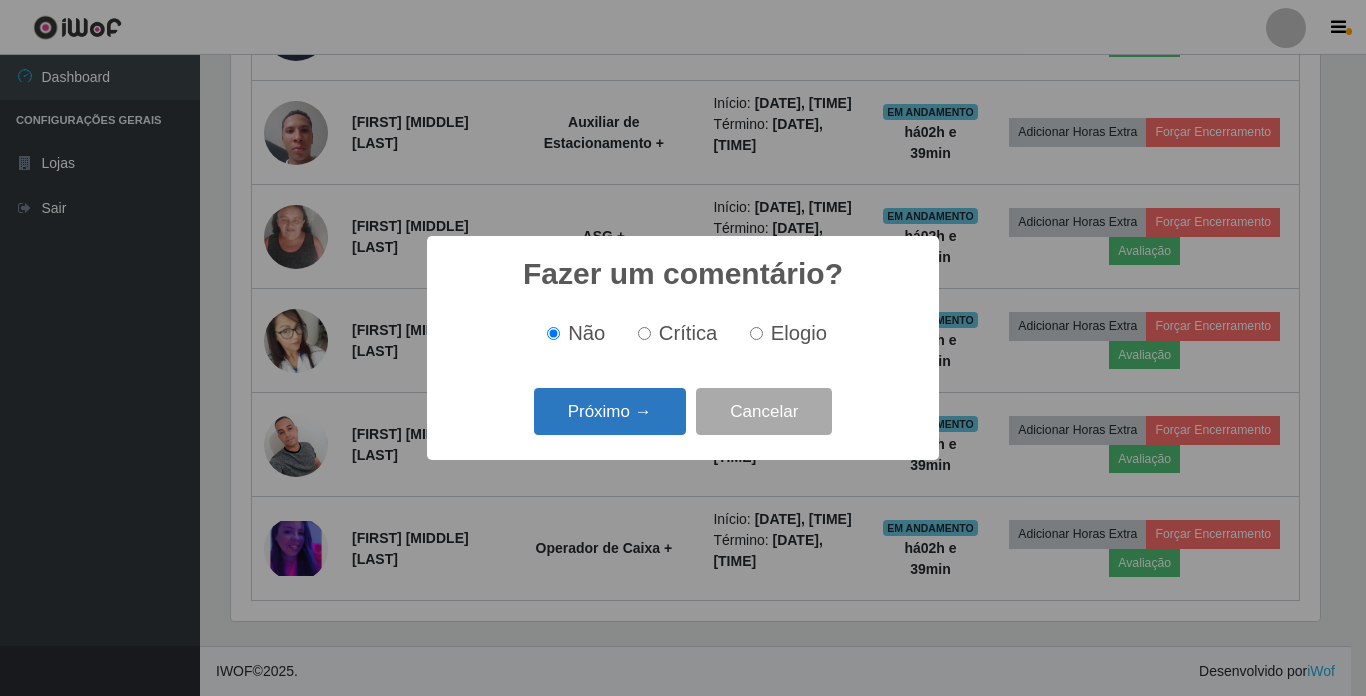 click on "Próximo →" at bounding box center (610, 411) 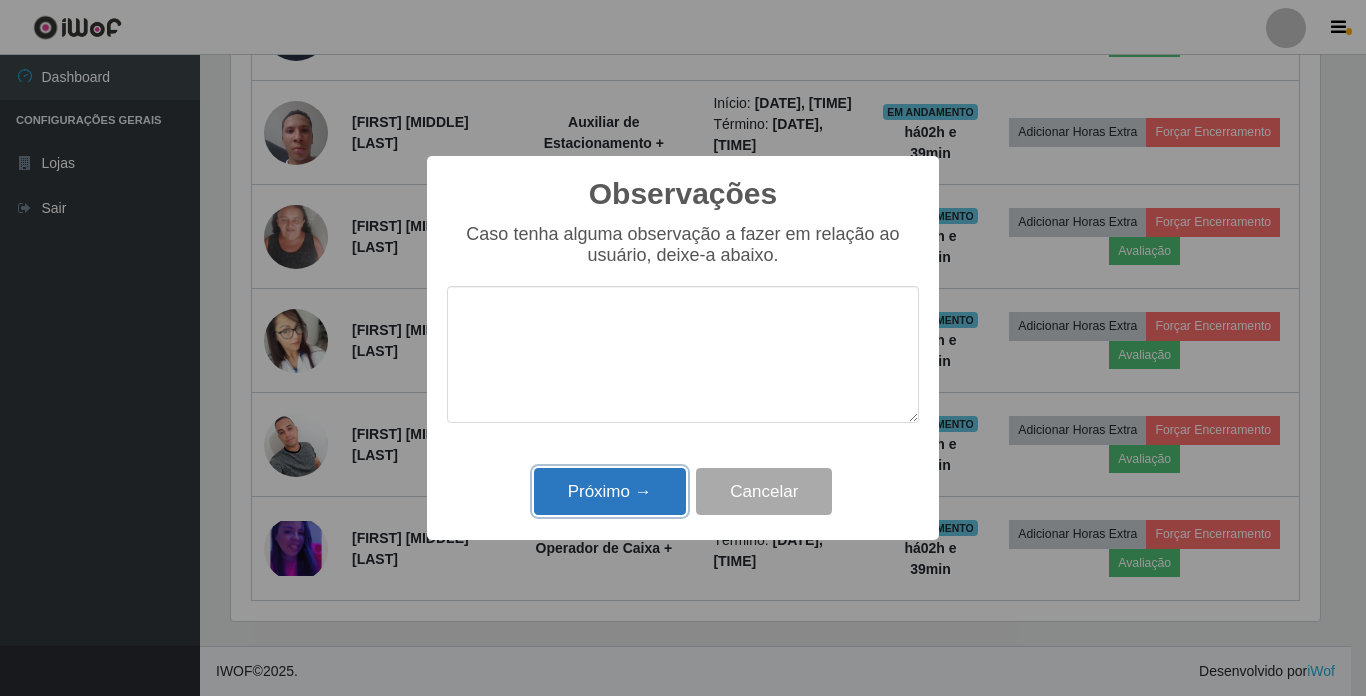 click on "Próximo →" at bounding box center (610, 491) 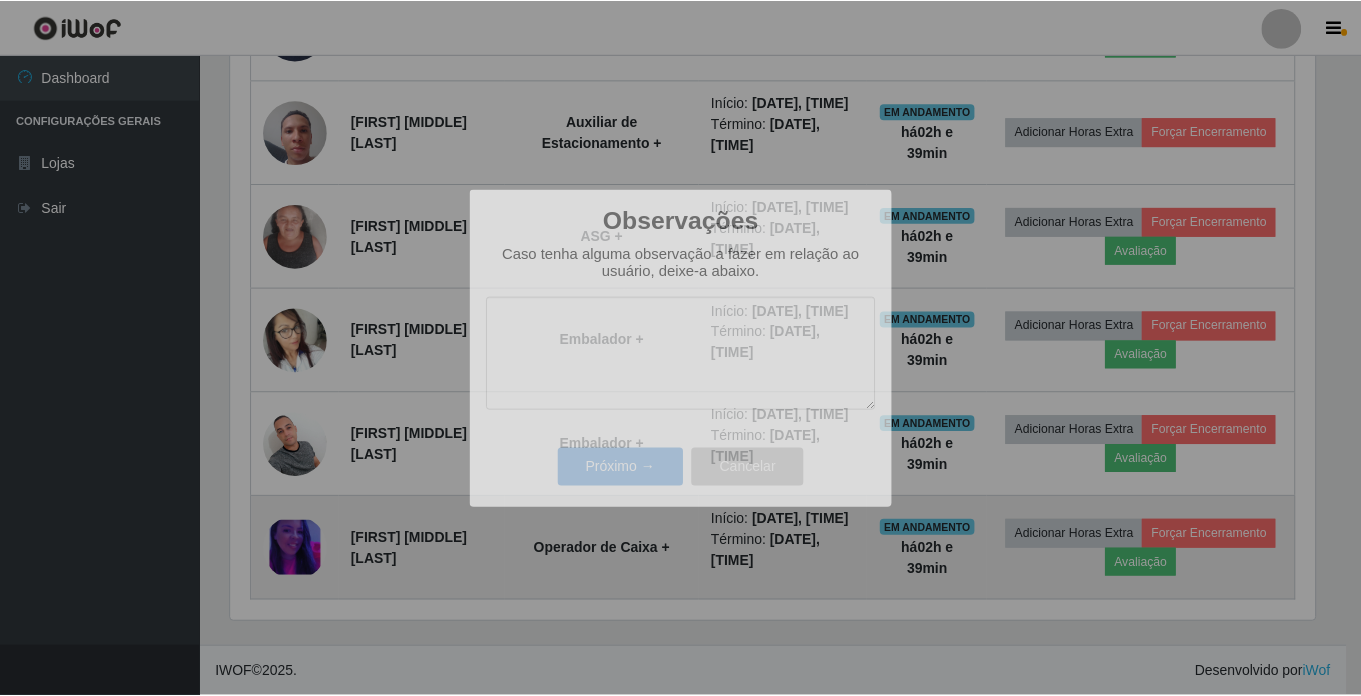 scroll, scrollTop: 999585, scrollLeft: 998901, axis: both 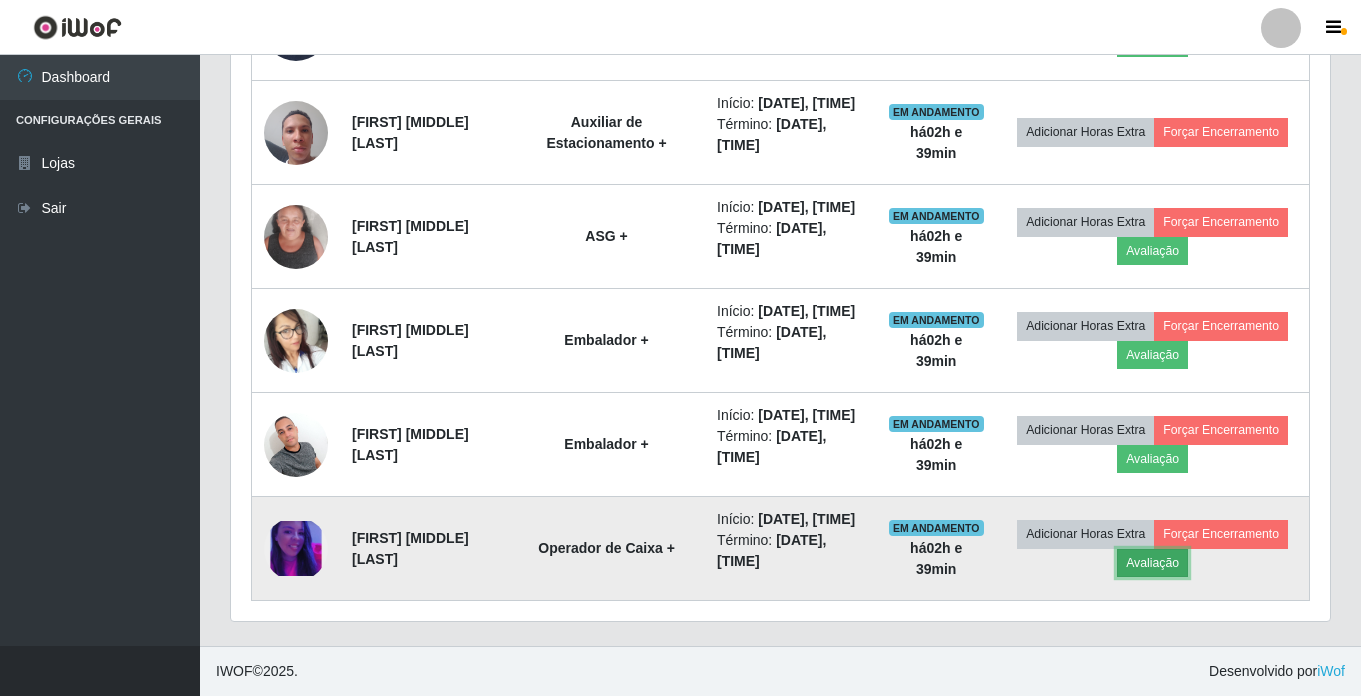 click on "Avaliação" at bounding box center (1152, 563) 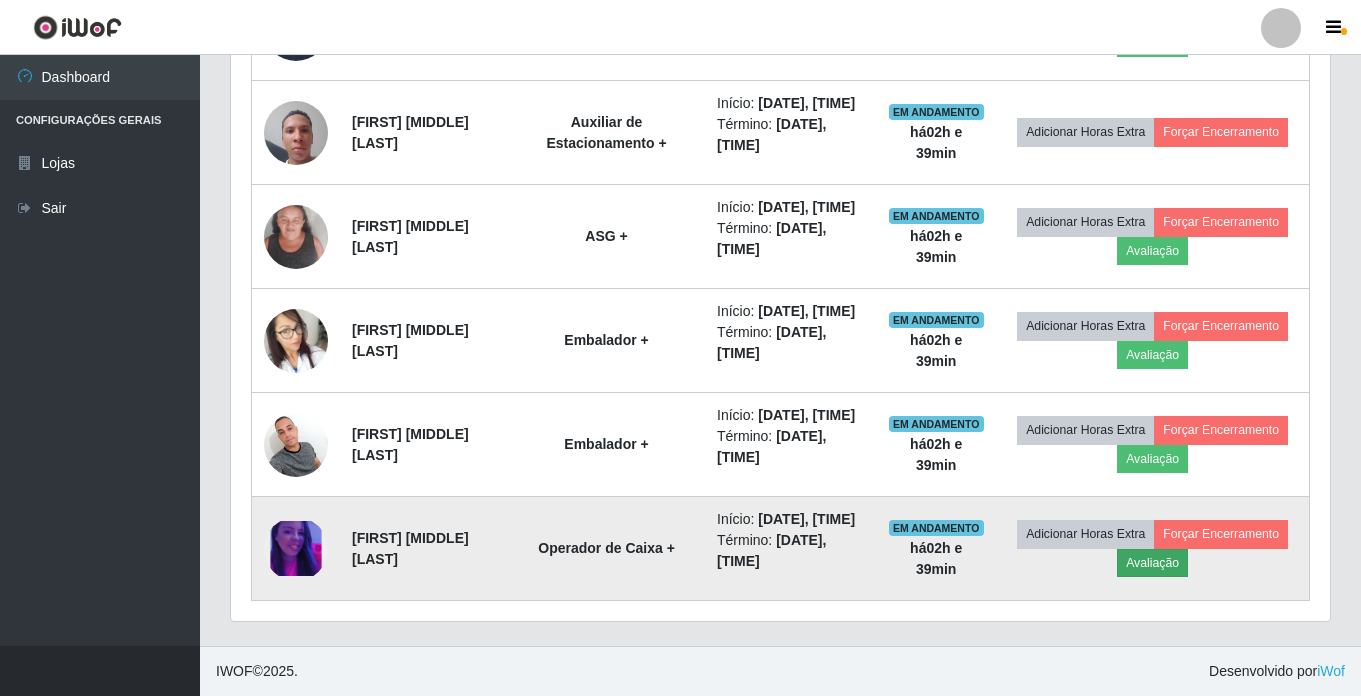 scroll, scrollTop: 999585, scrollLeft: 998911, axis: both 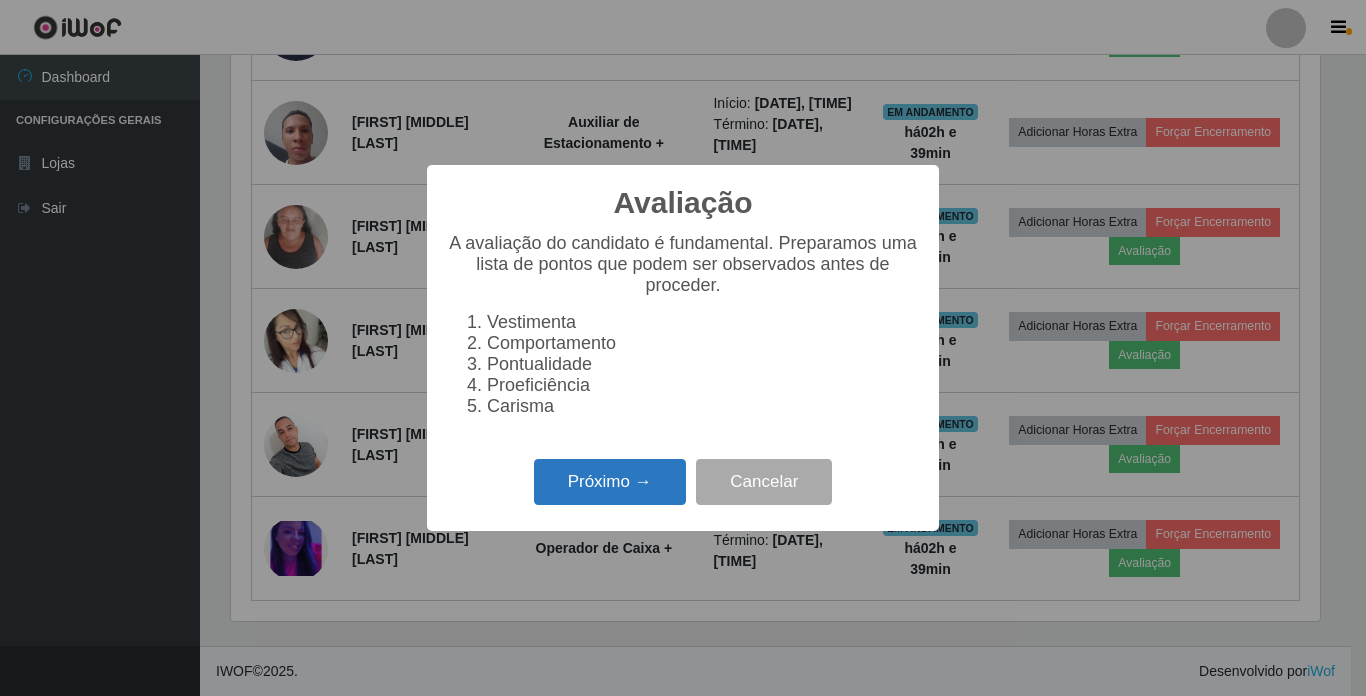 click on "Próximo →" at bounding box center (610, 482) 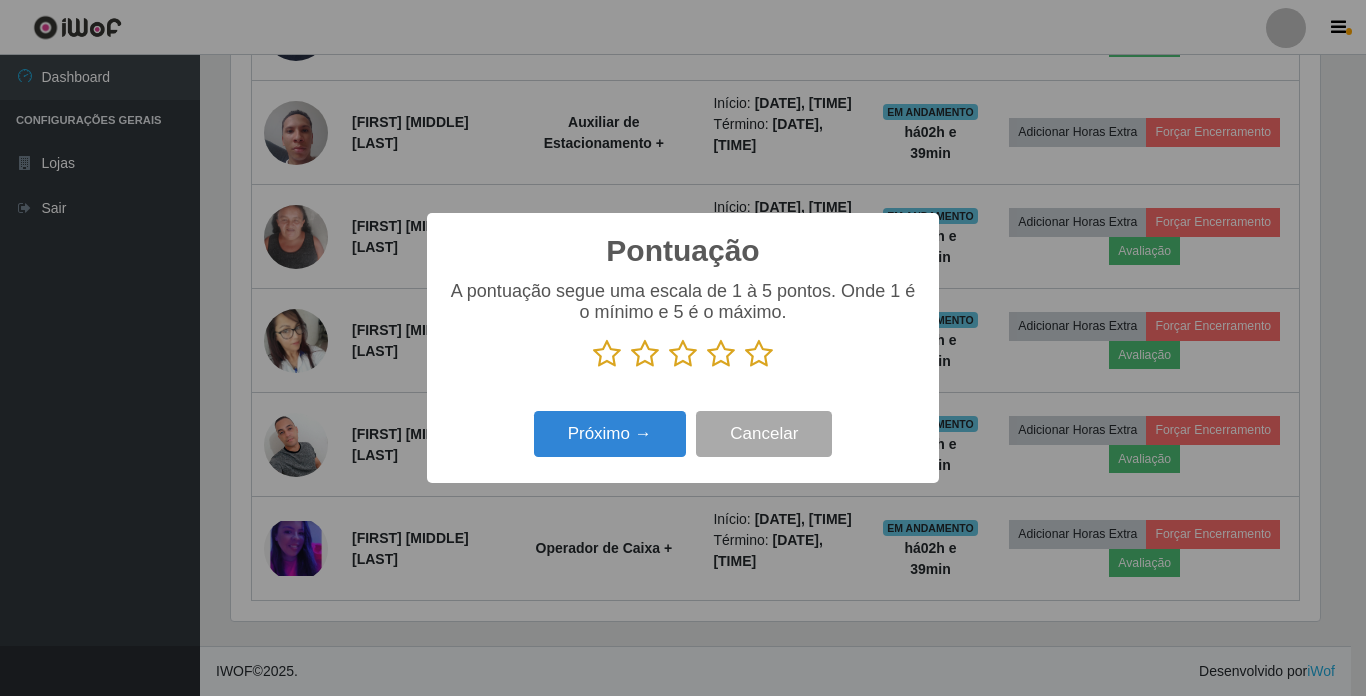 scroll, scrollTop: 999585, scrollLeft: 998911, axis: both 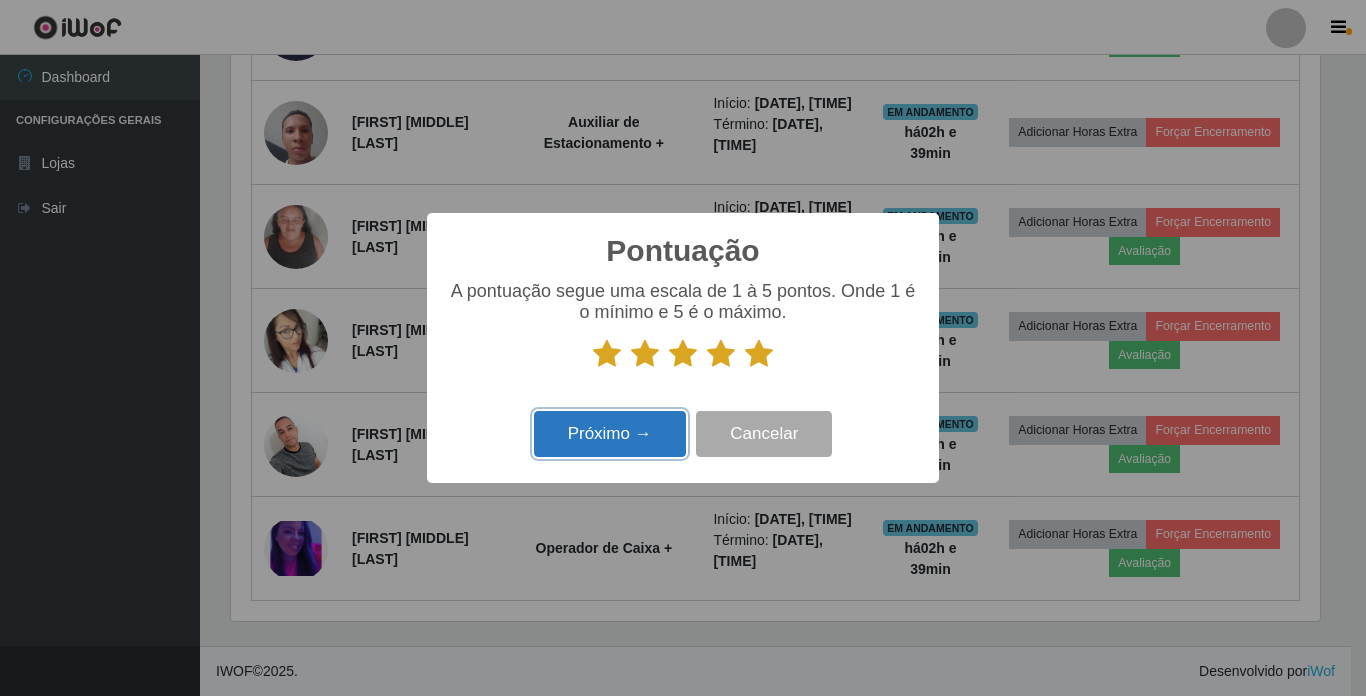 click on "Próximo →" at bounding box center (610, 434) 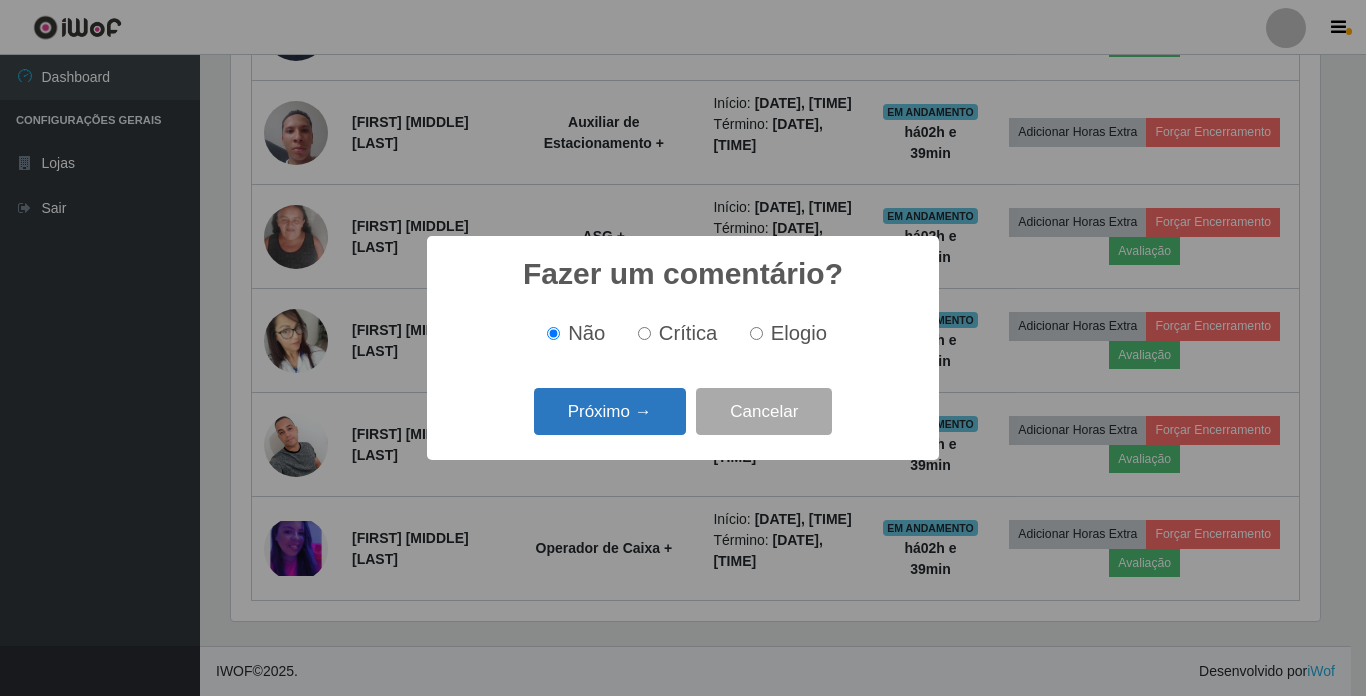 scroll, scrollTop: 999585, scrollLeft: 998911, axis: both 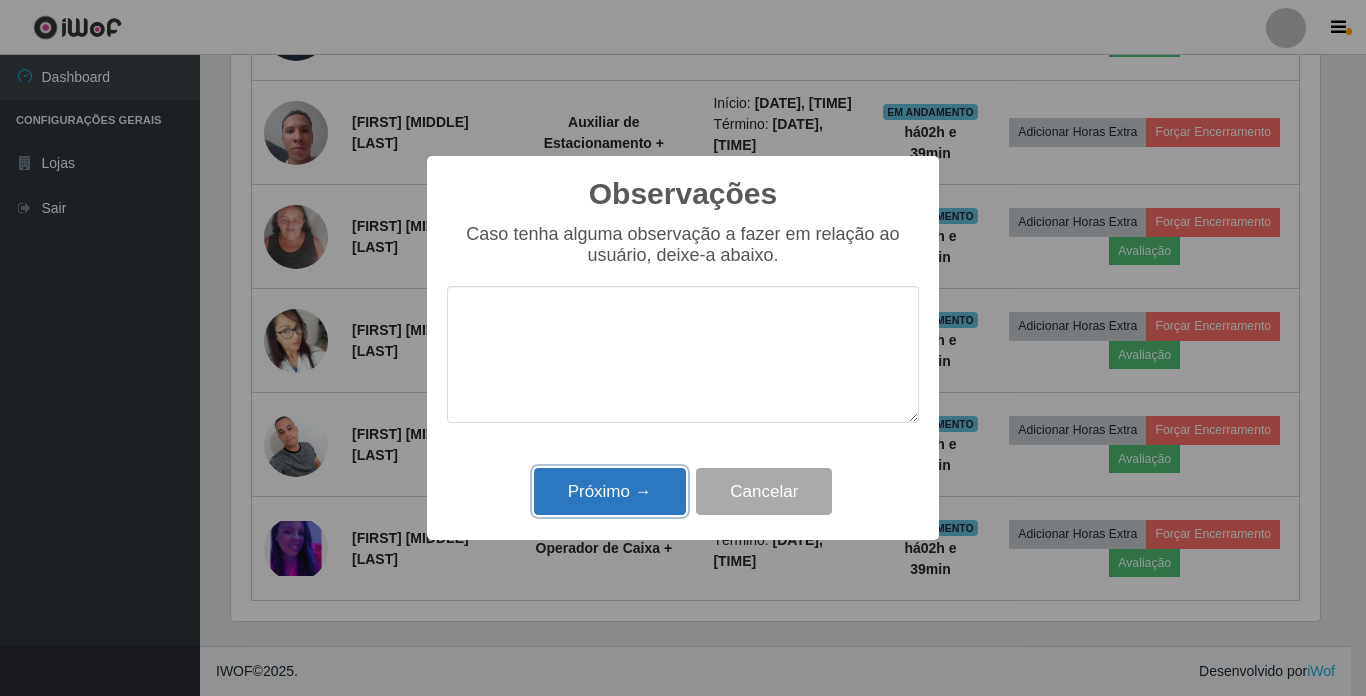 click on "Próximo →" at bounding box center (610, 491) 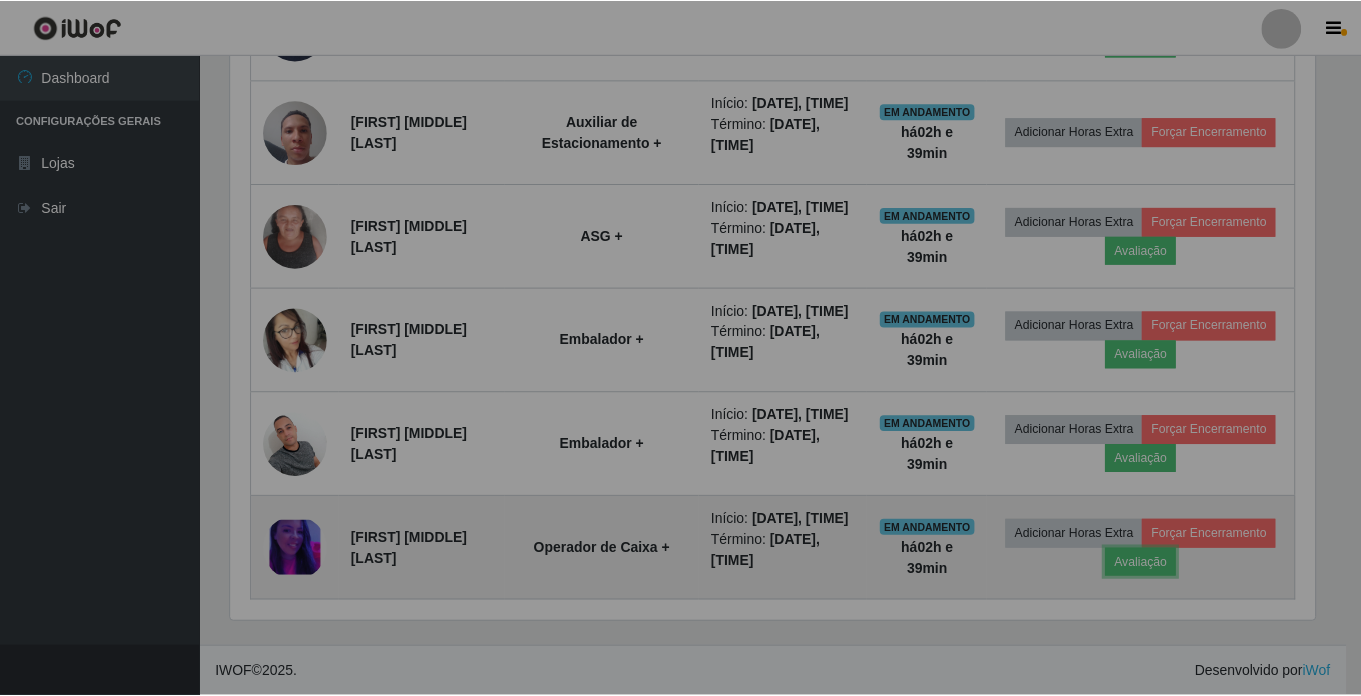 scroll, scrollTop: 999585, scrollLeft: 998901, axis: both 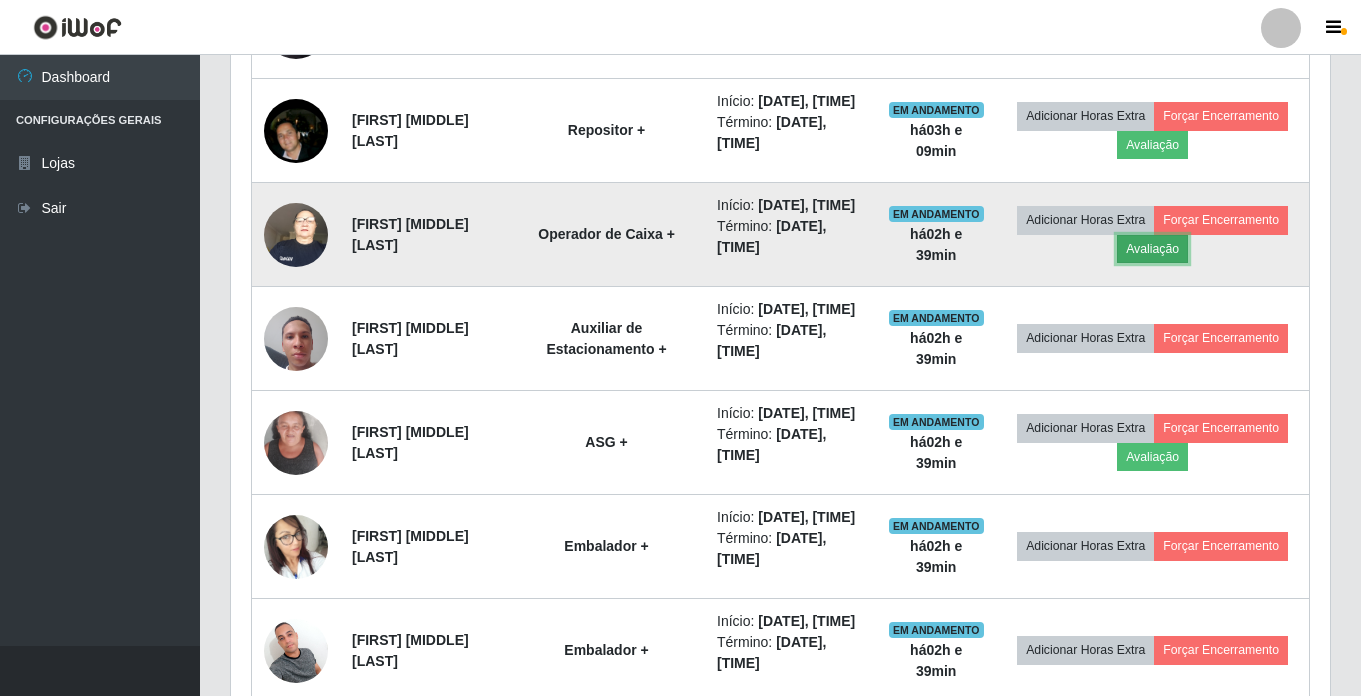 click on "Avaliação" at bounding box center (1152, 249) 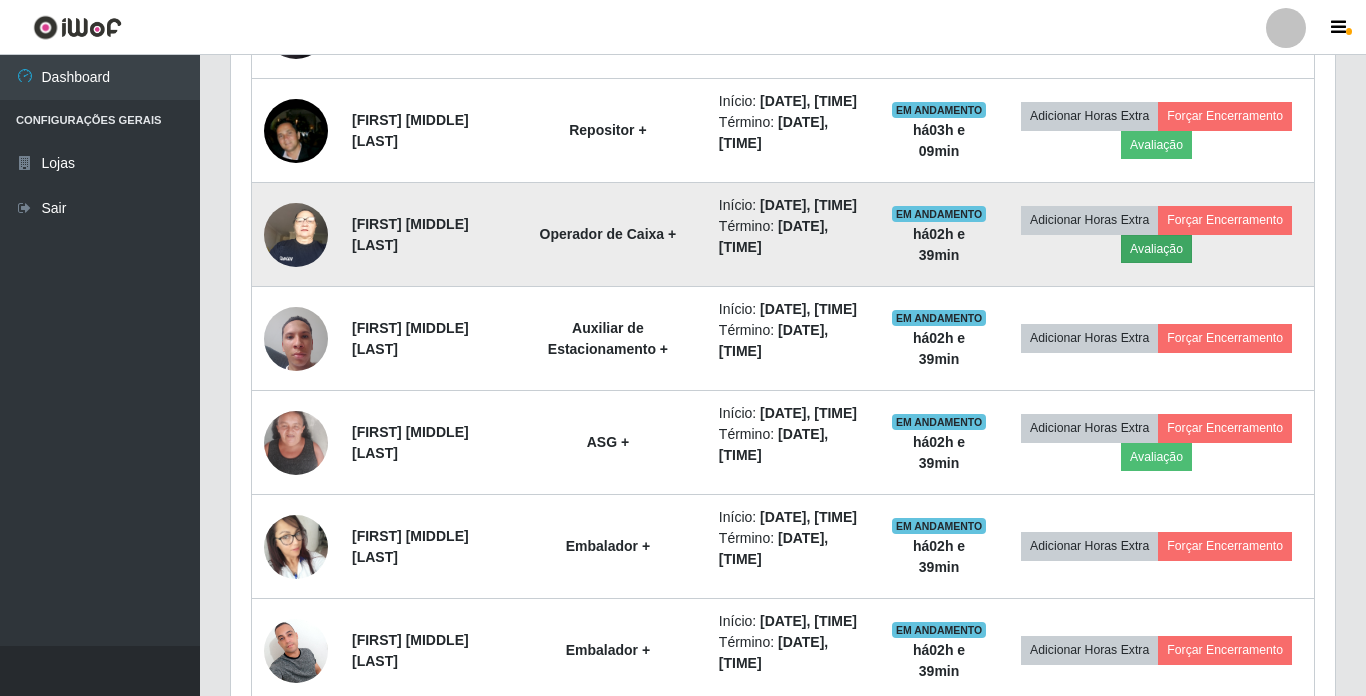 scroll, scrollTop: 999585, scrollLeft: 998911, axis: both 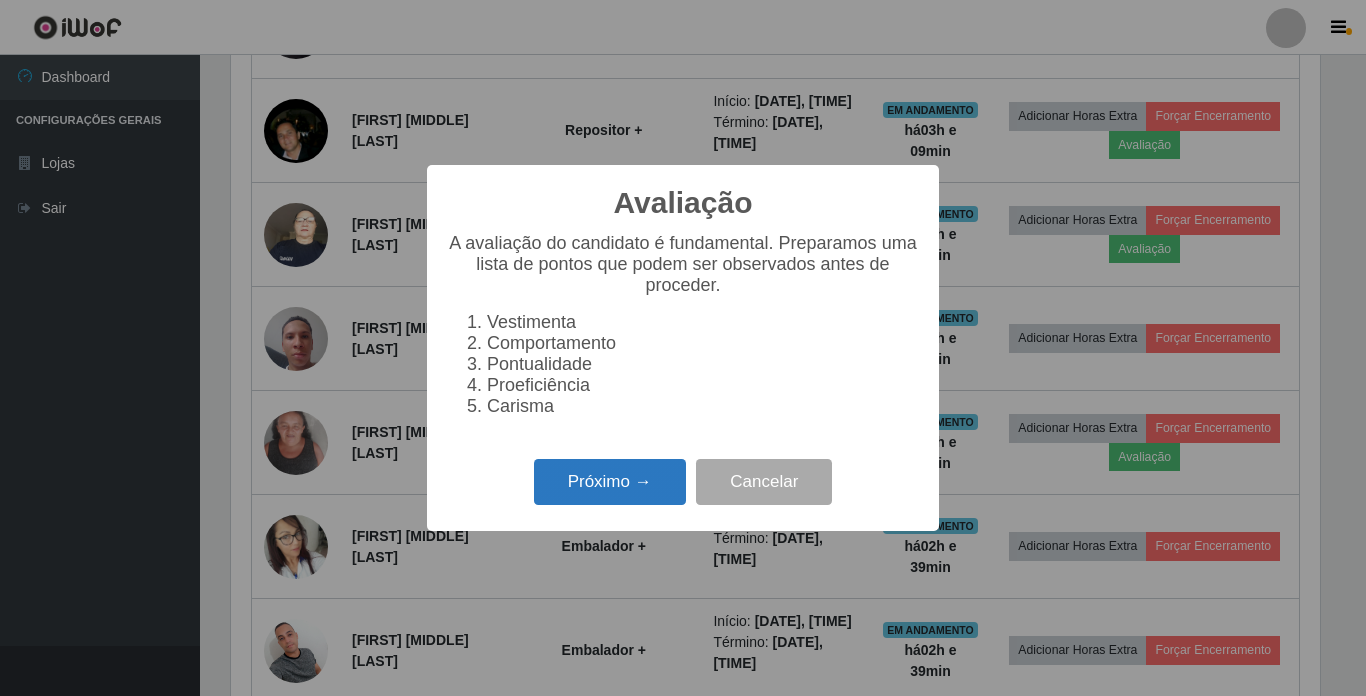 click on "Próximo →" at bounding box center [610, 482] 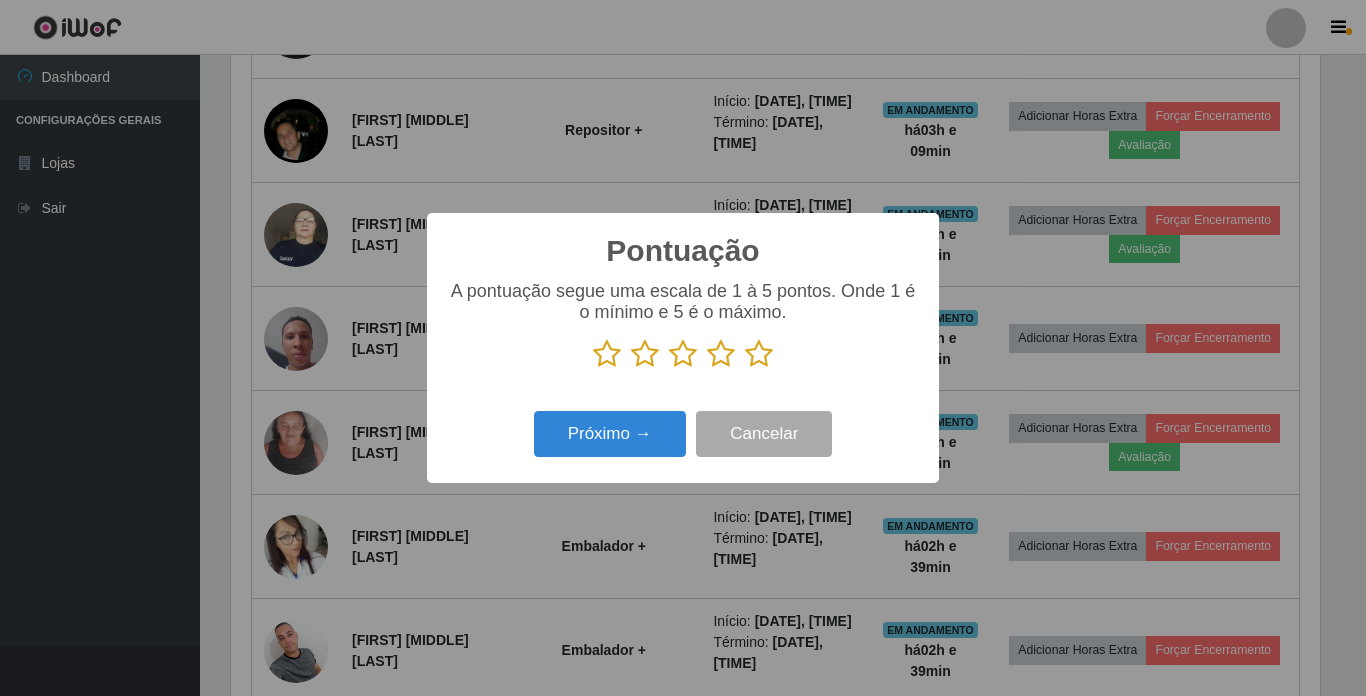 scroll, scrollTop: 999585, scrollLeft: 998911, axis: both 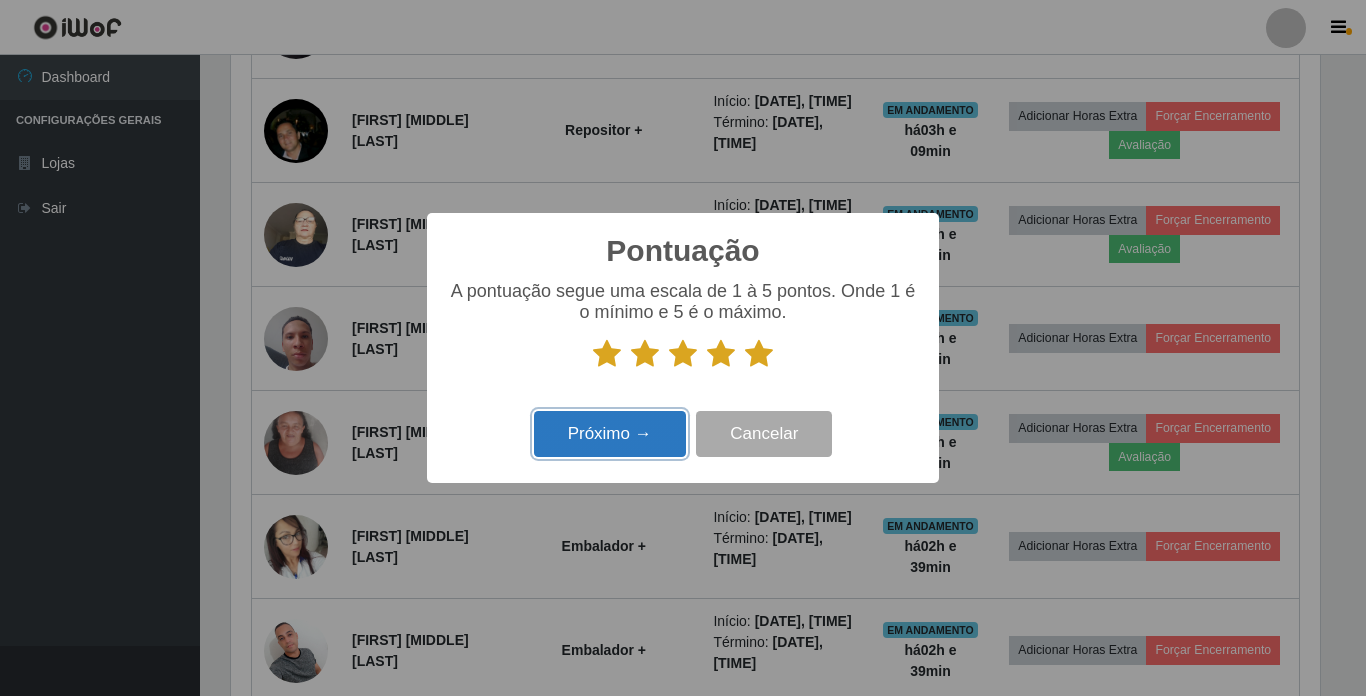click on "Próximo →" at bounding box center (610, 434) 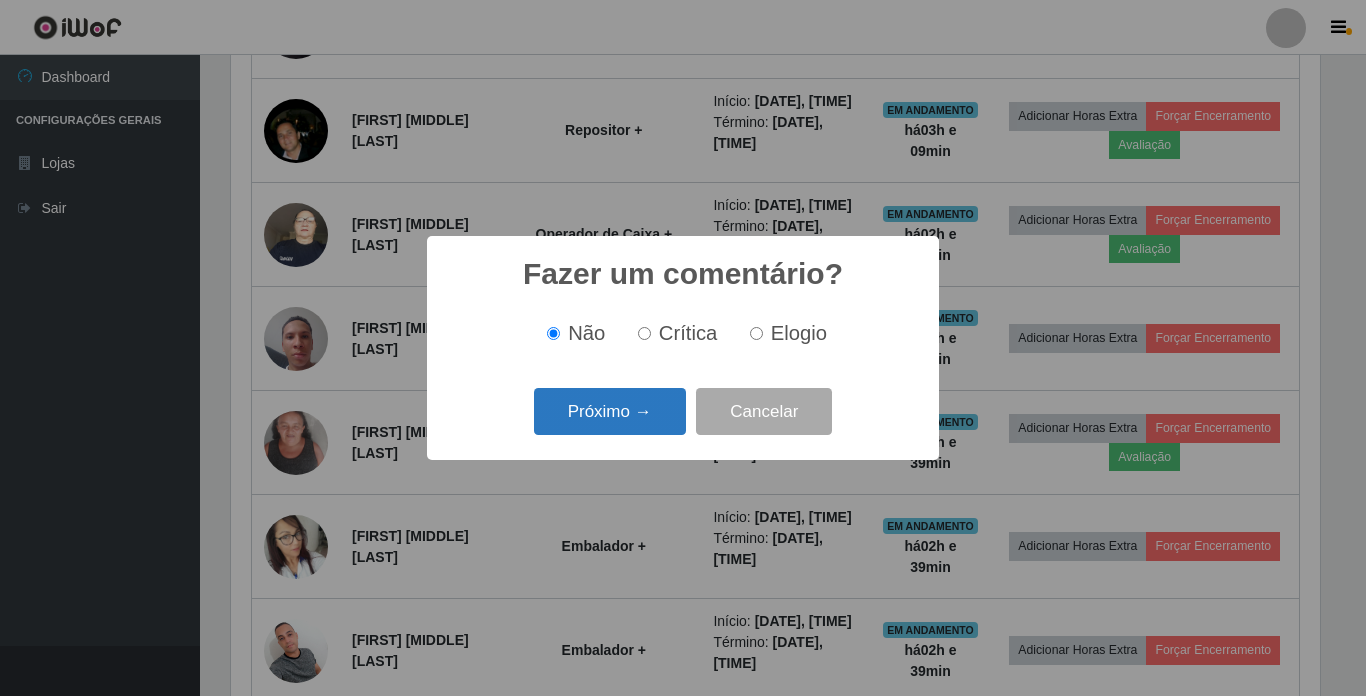click on "Próximo →" at bounding box center [610, 411] 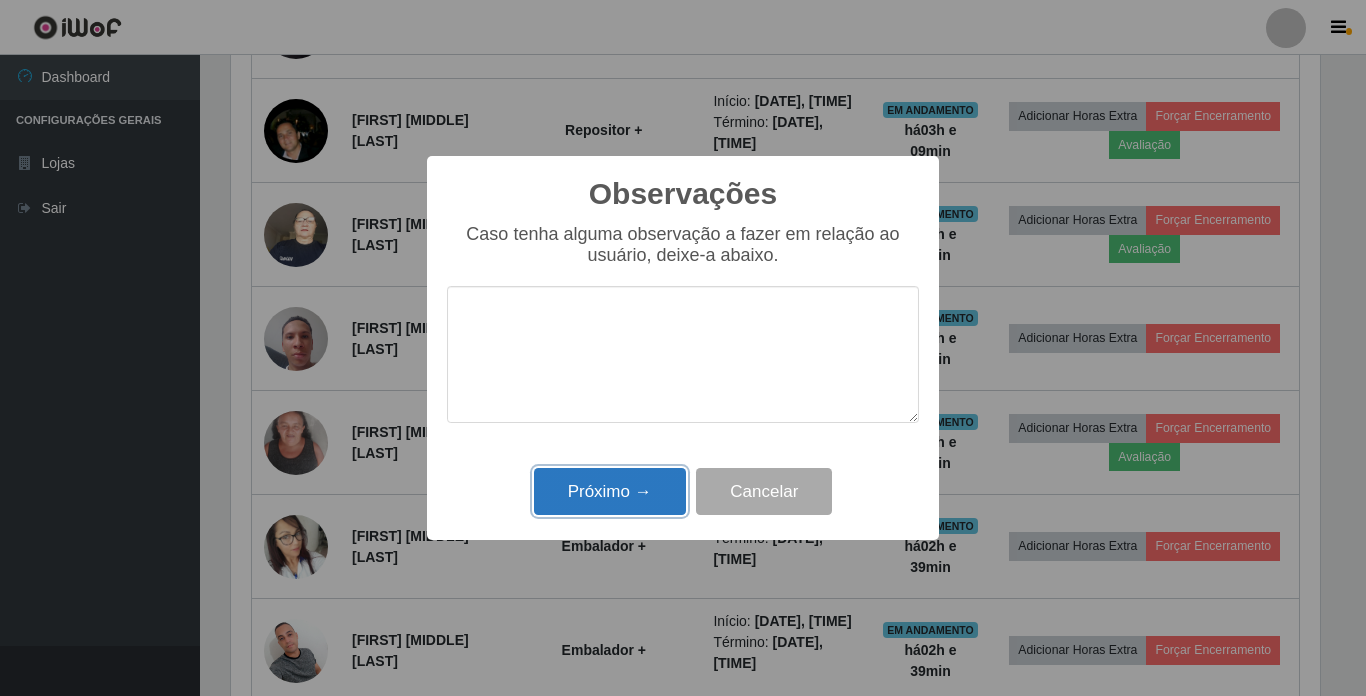 click on "Próximo →" at bounding box center (610, 491) 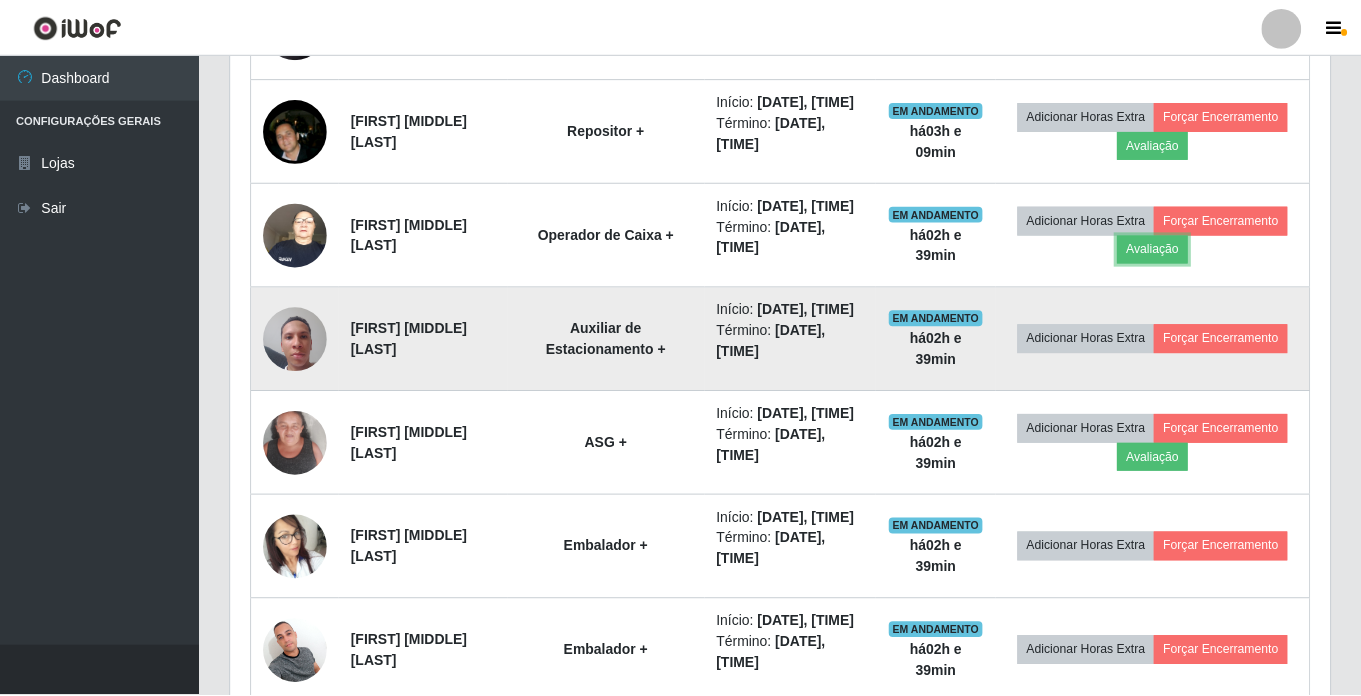 scroll, scrollTop: 999585, scrollLeft: 998901, axis: both 